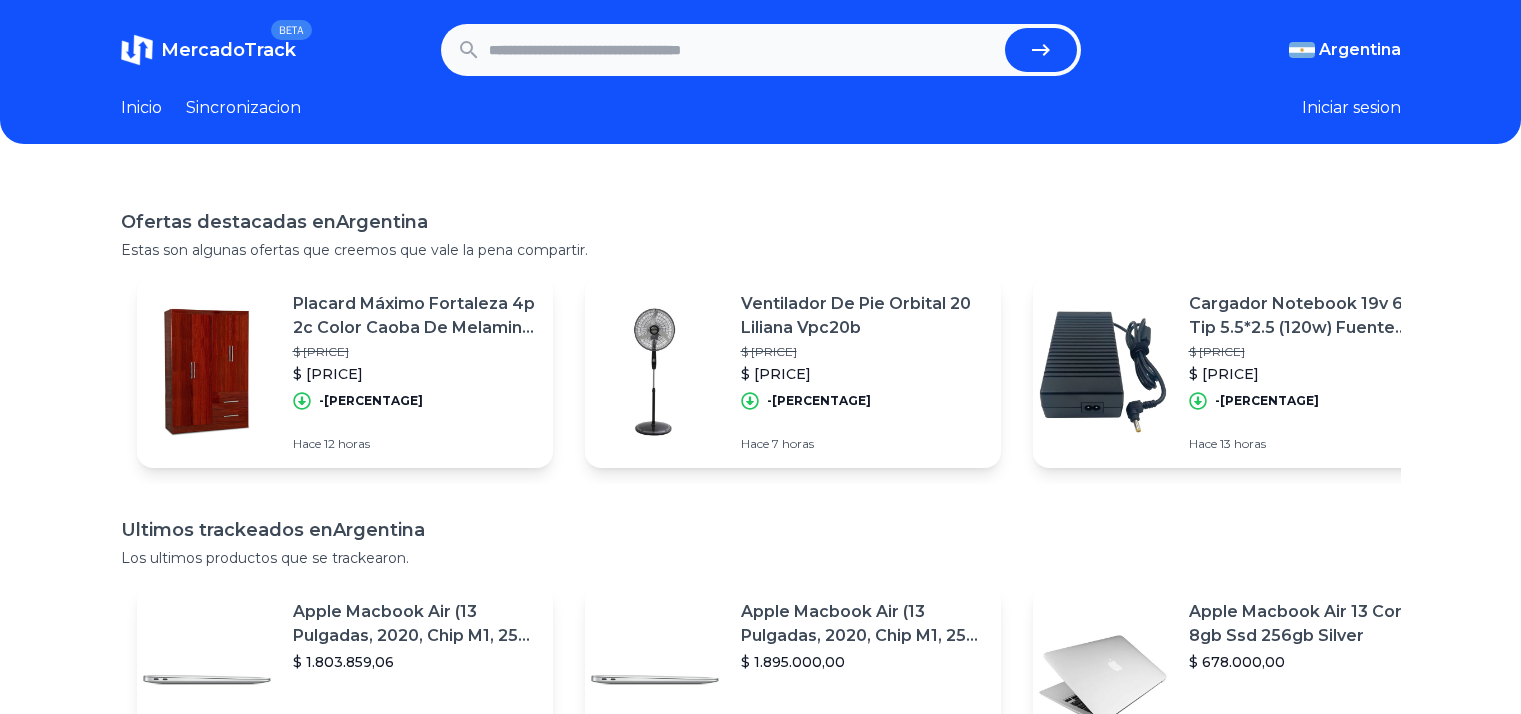 scroll, scrollTop: 0, scrollLeft: 0, axis: both 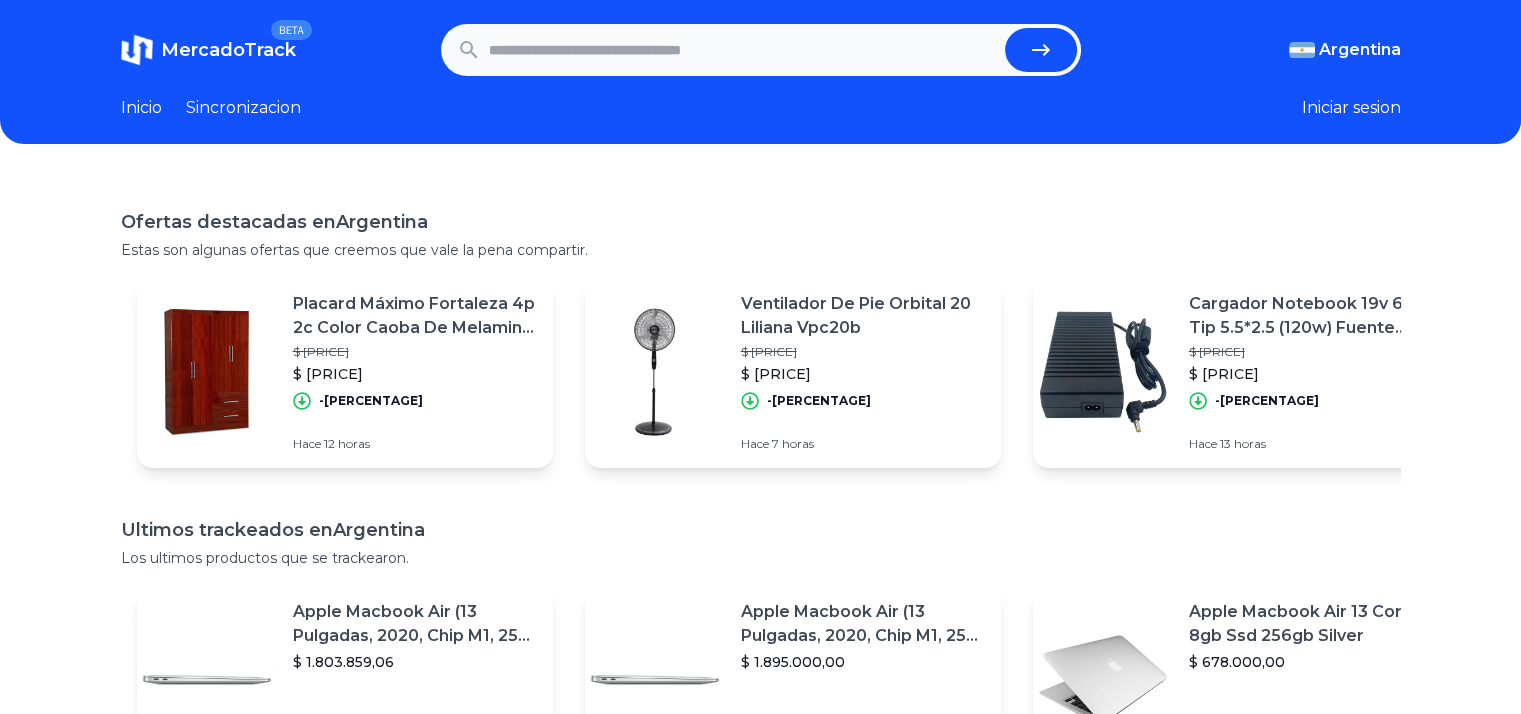 click at bounding box center (743, 50) 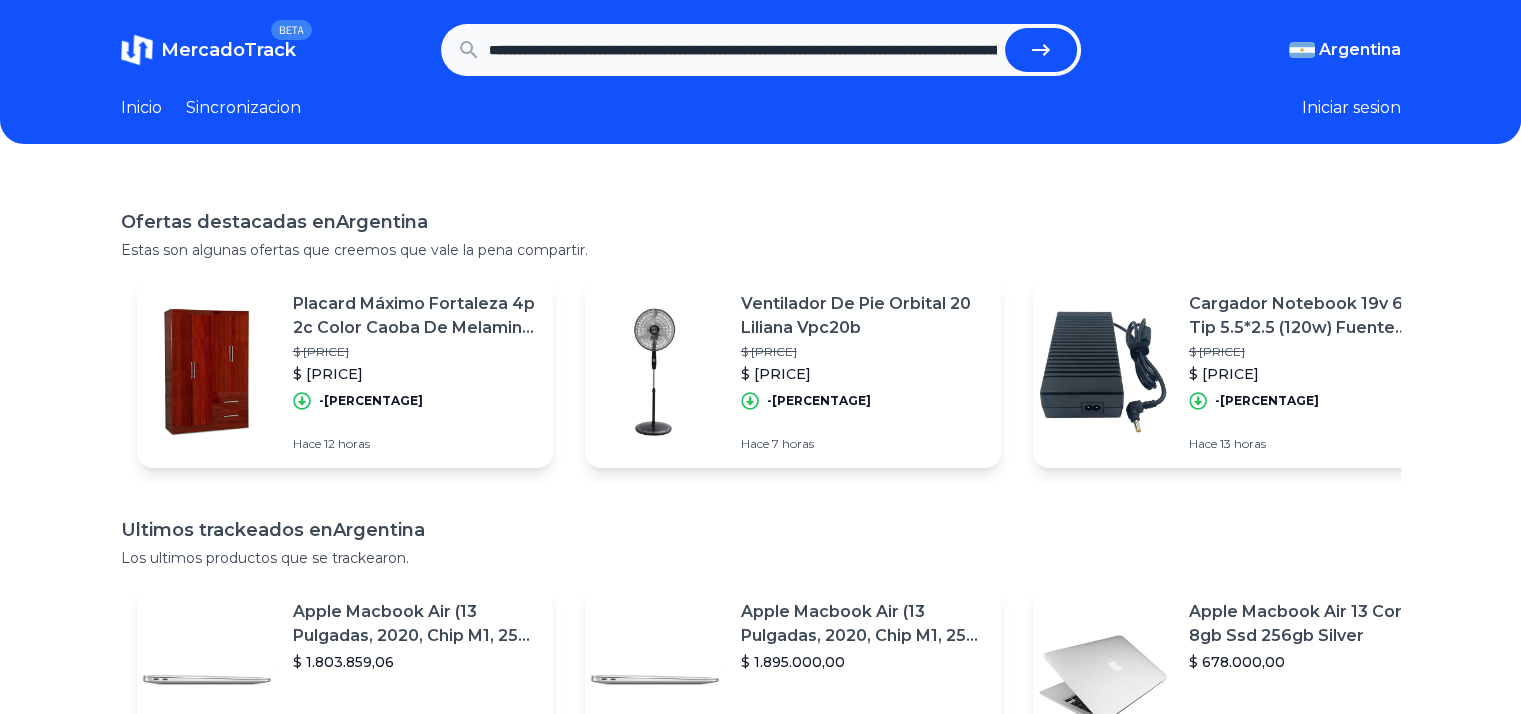 scroll, scrollTop: 0, scrollLeft: 779, axis: horizontal 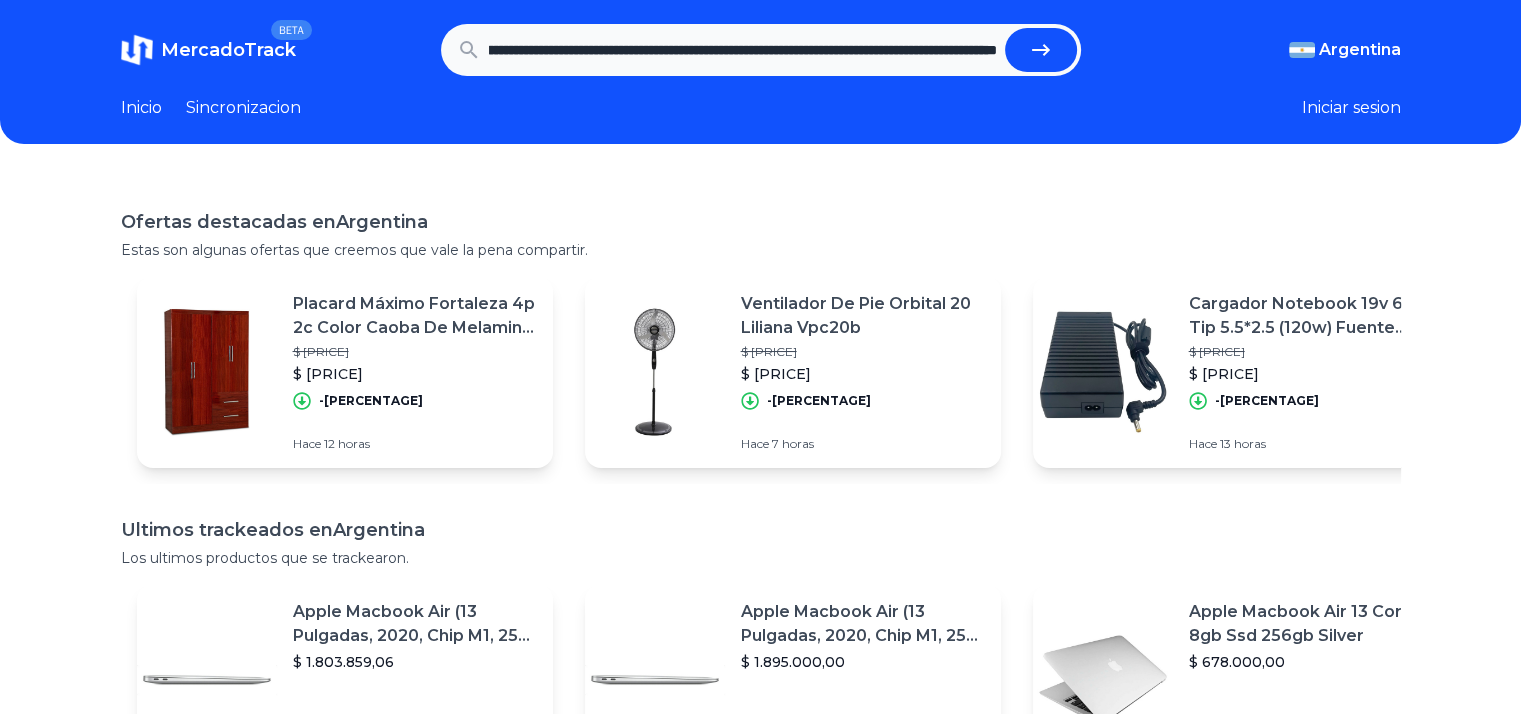 type on "**********" 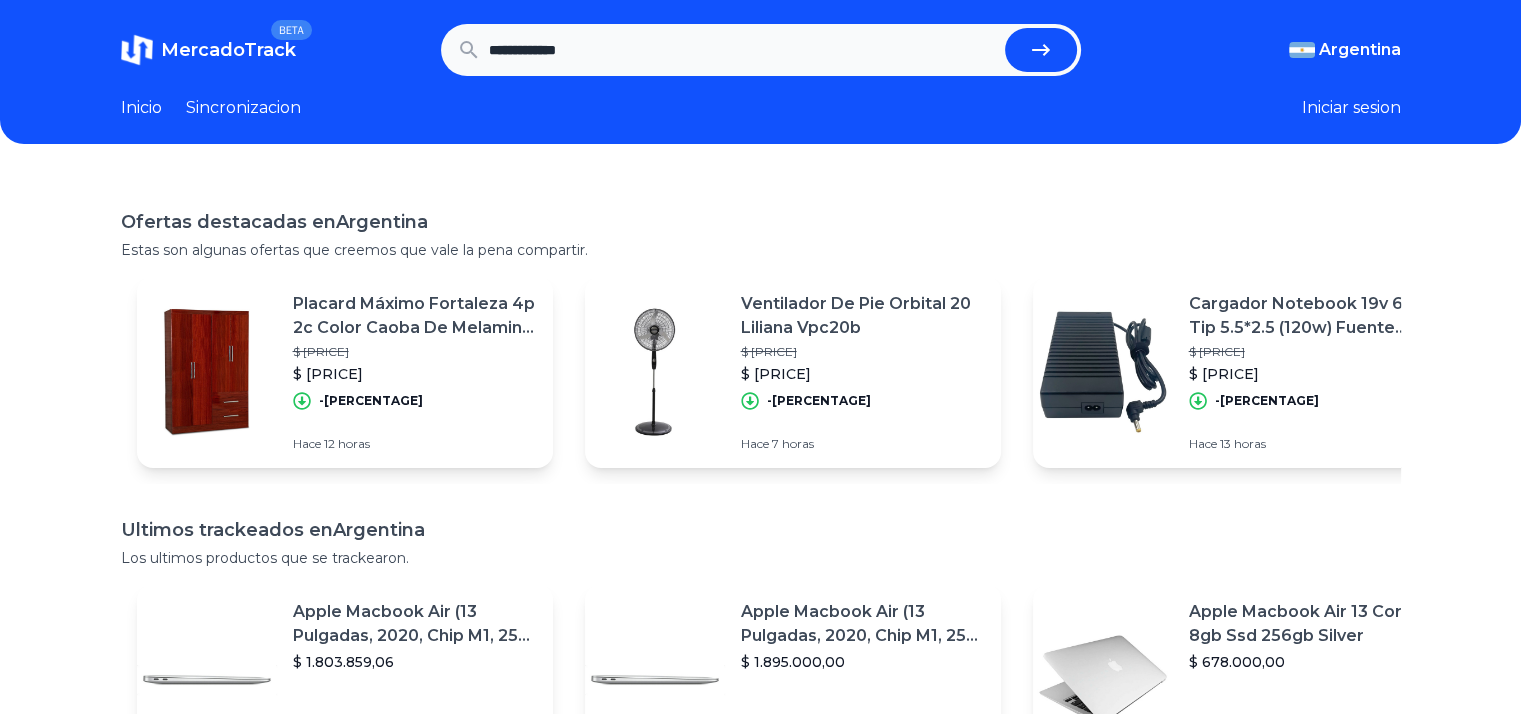 scroll, scrollTop: 0, scrollLeft: 0, axis: both 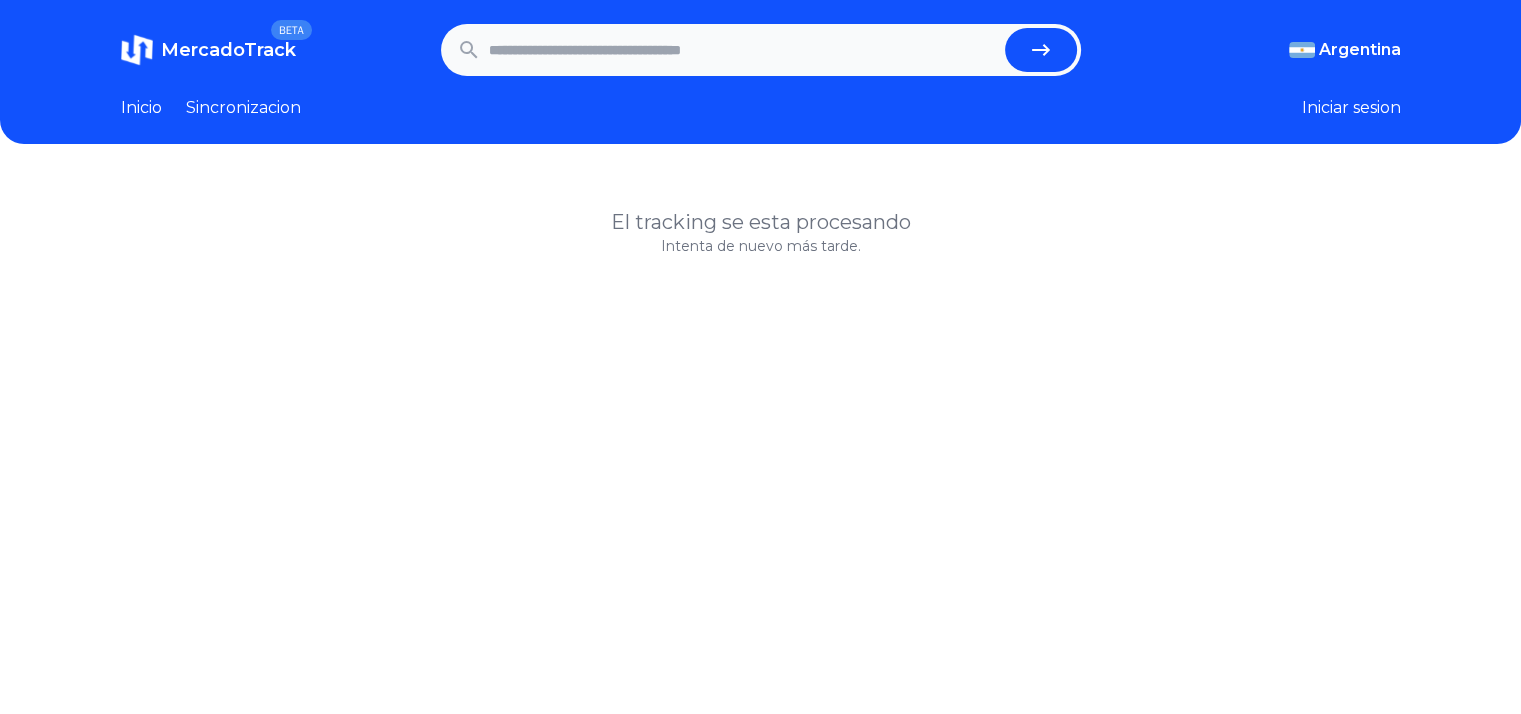 click at bounding box center [743, 50] 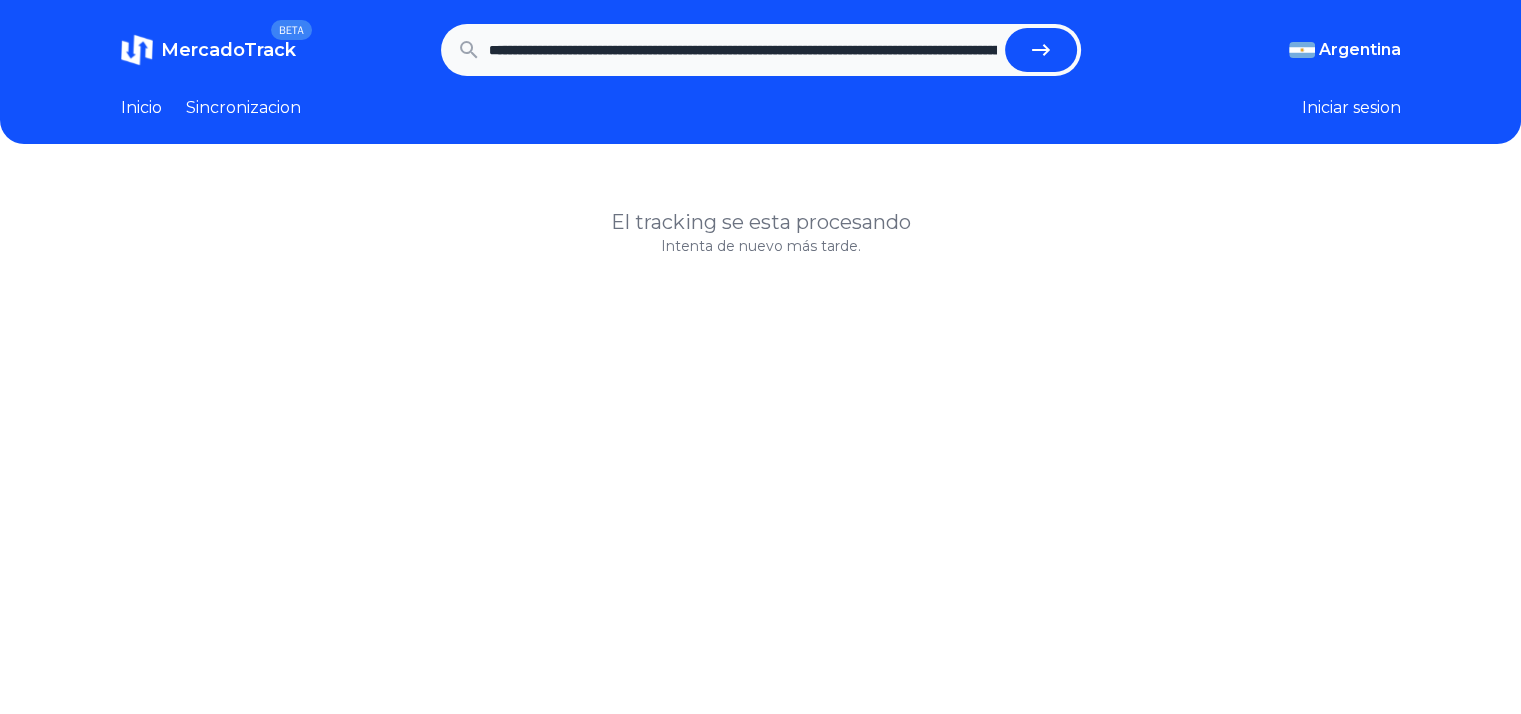 scroll, scrollTop: 0, scrollLeft: 779, axis: horizontal 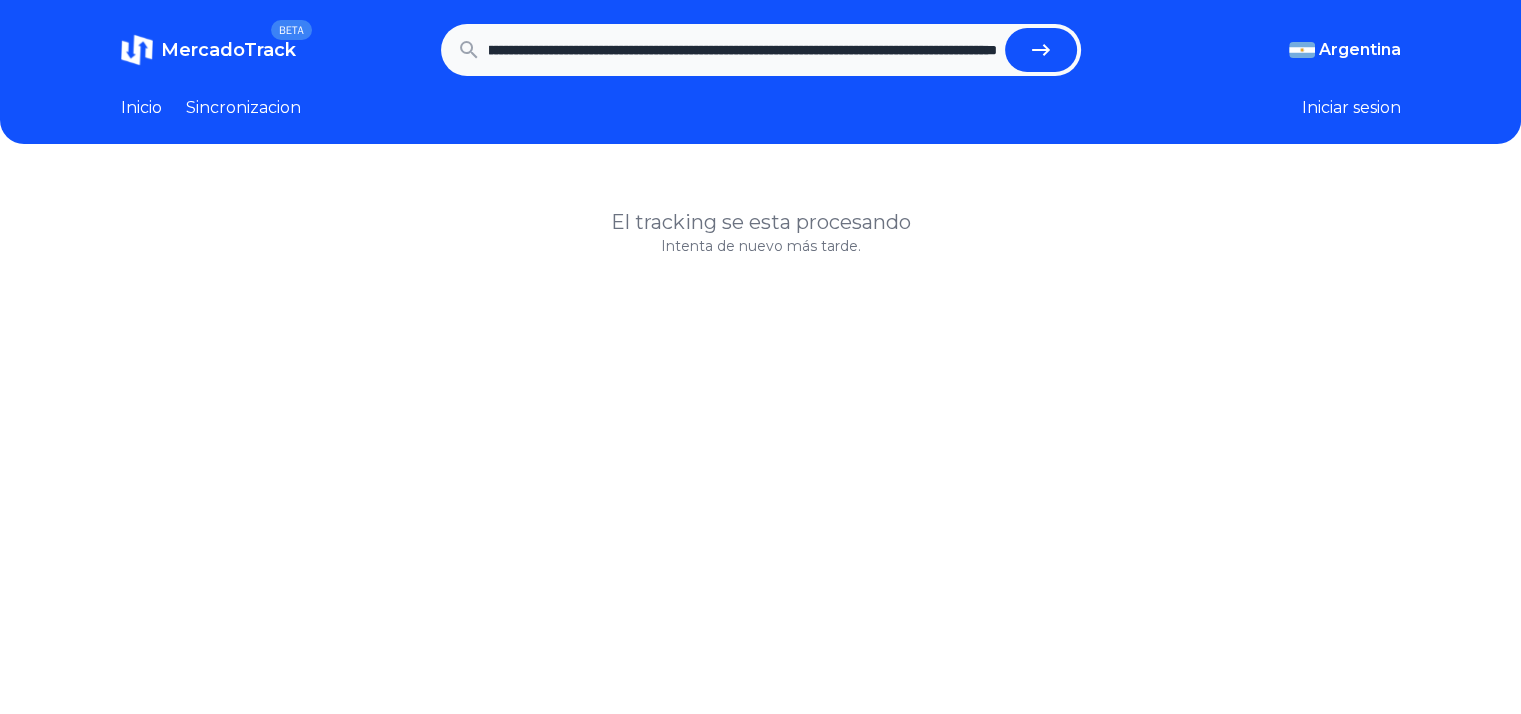 type on "**********" 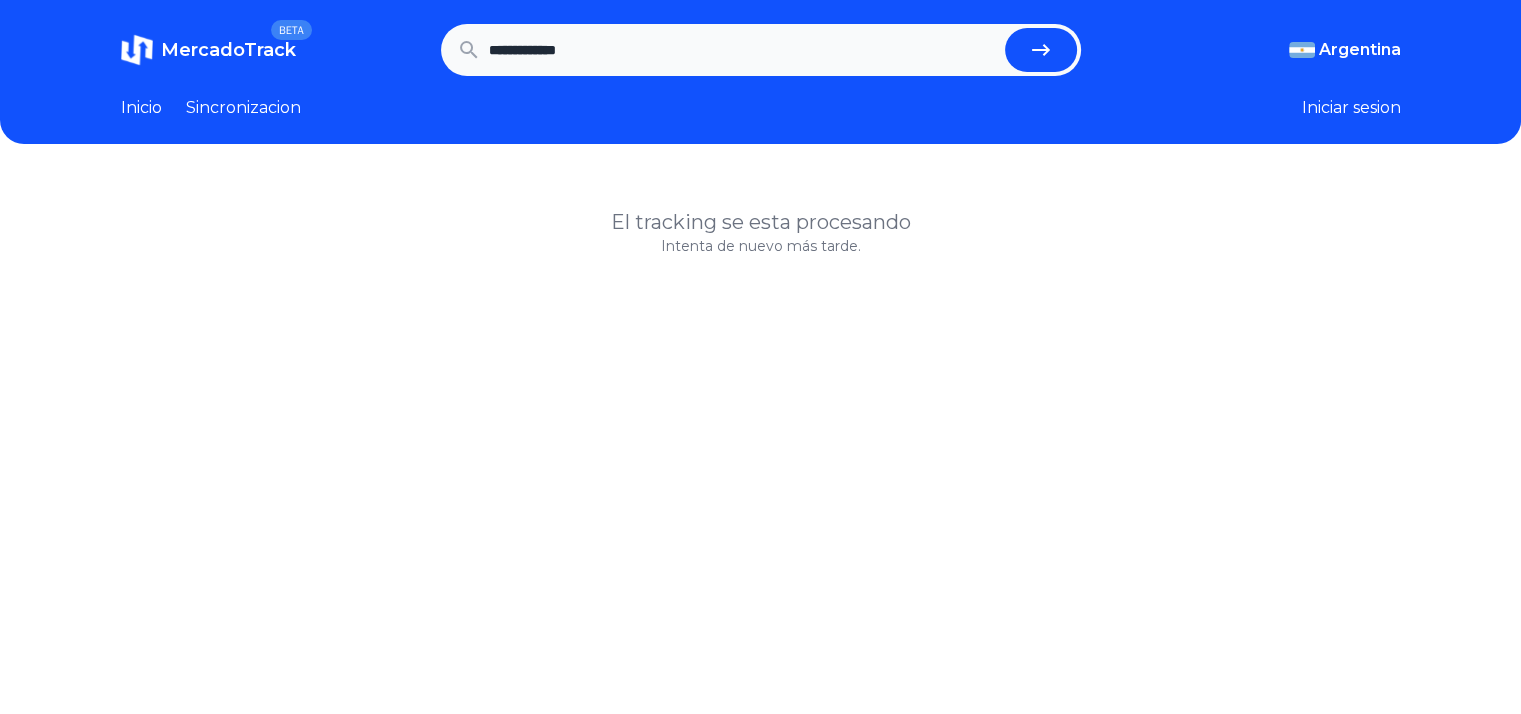 scroll, scrollTop: 0, scrollLeft: 0, axis: both 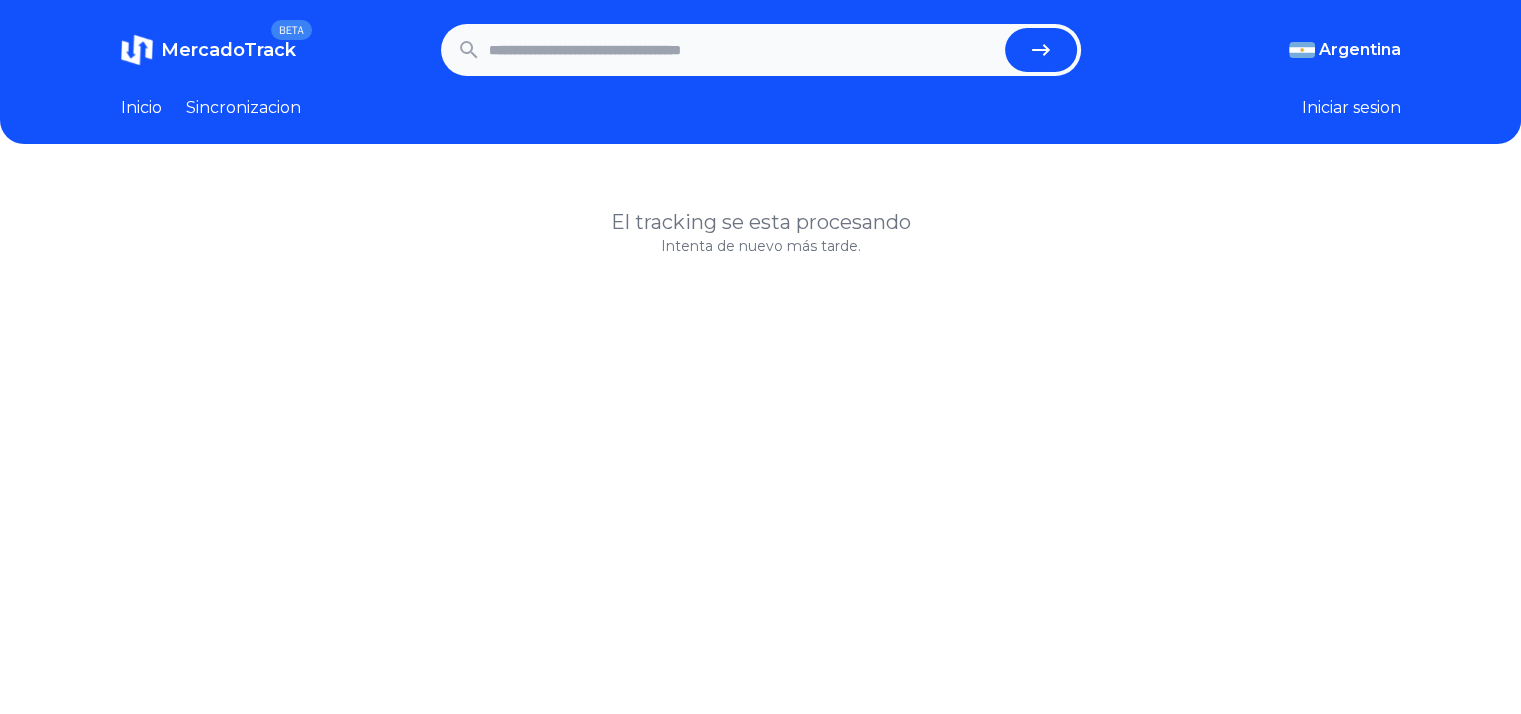 click at bounding box center [761, 50] 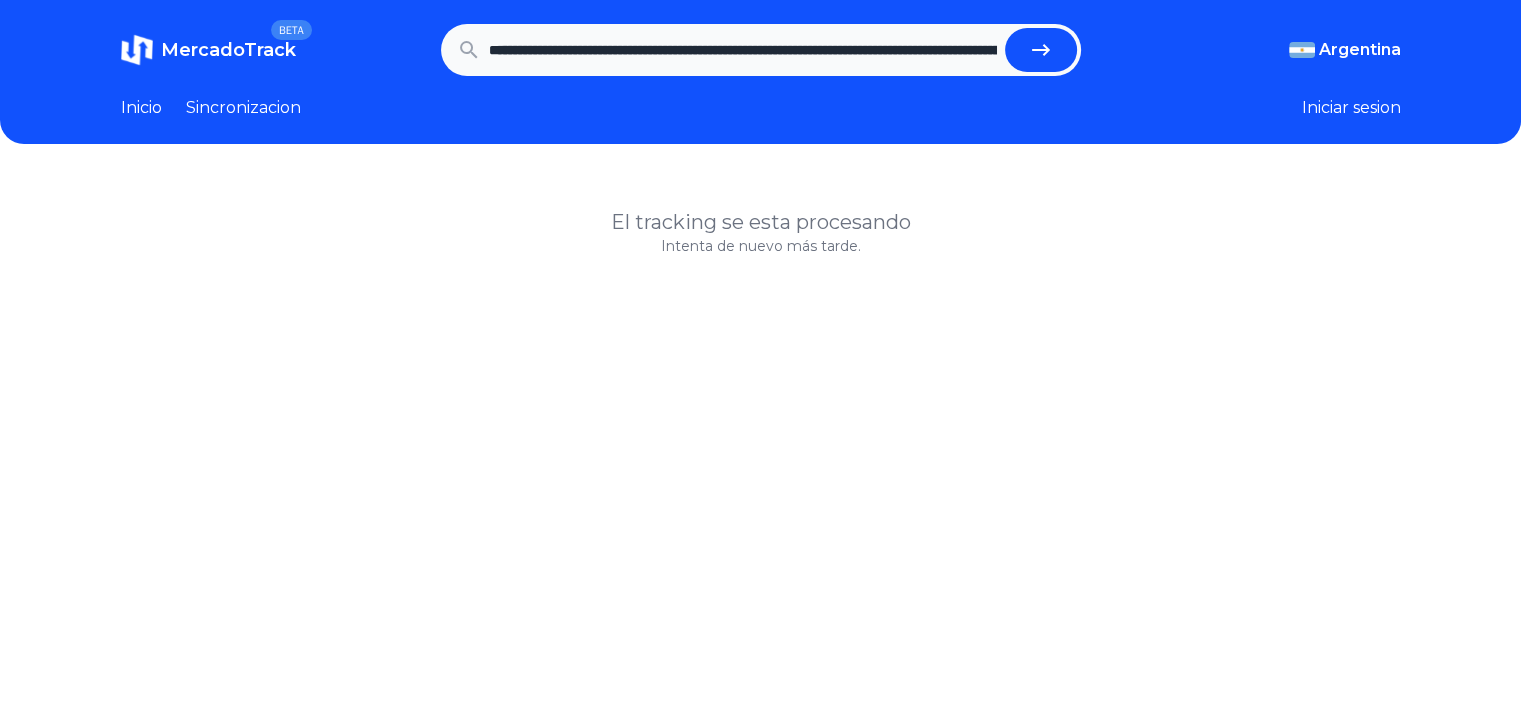 scroll, scrollTop: 0, scrollLeft: 779, axis: horizontal 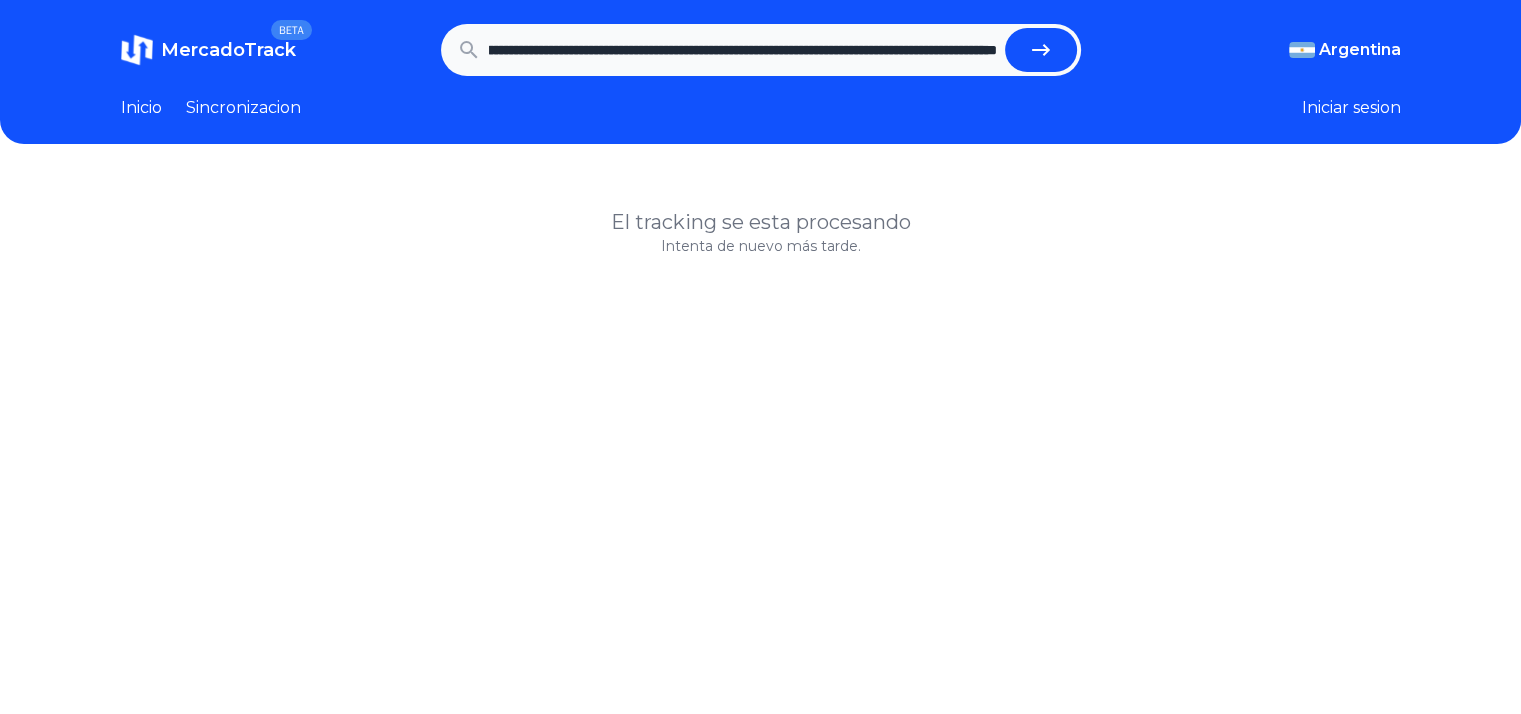 type on "**********" 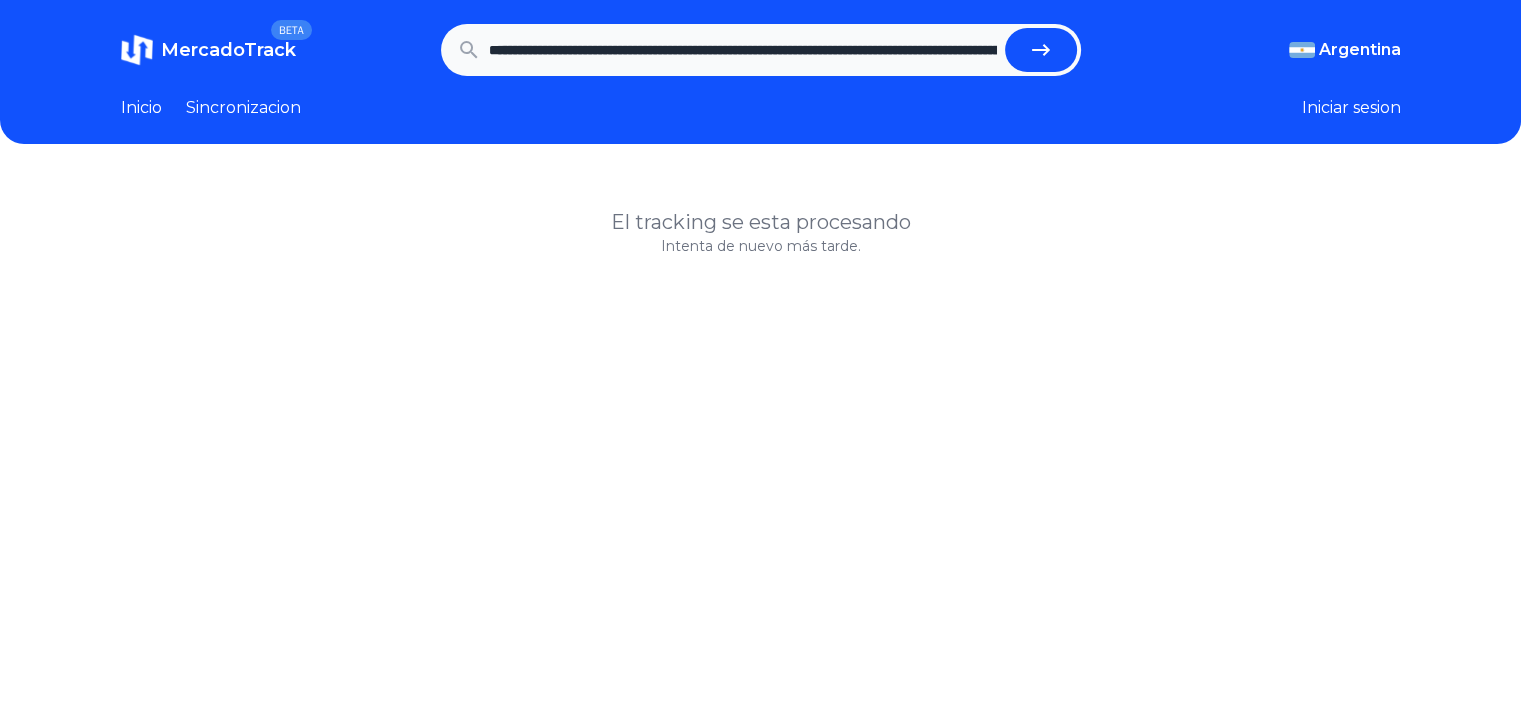 click at bounding box center (1041, 50) 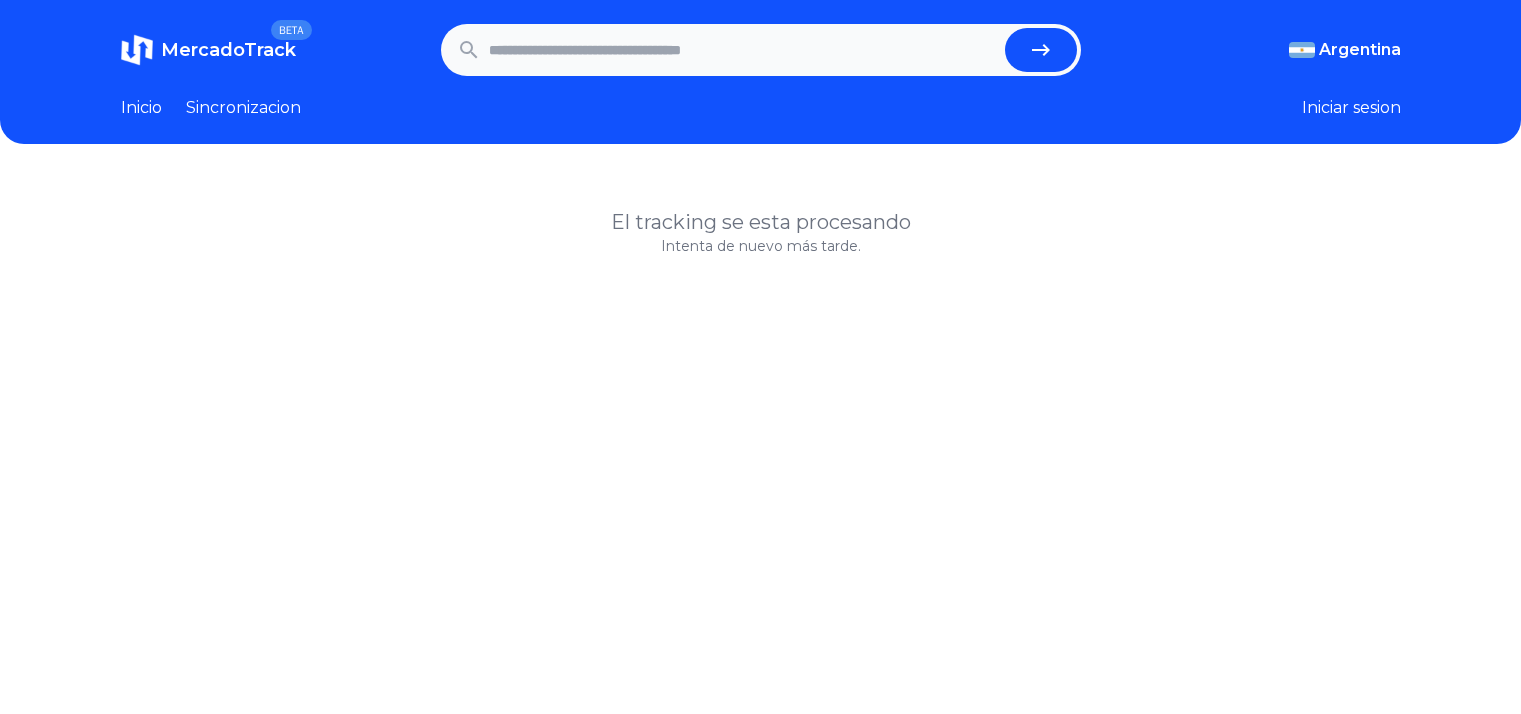 scroll, scrollTop: 0, scrollLeft: 0, axis: both 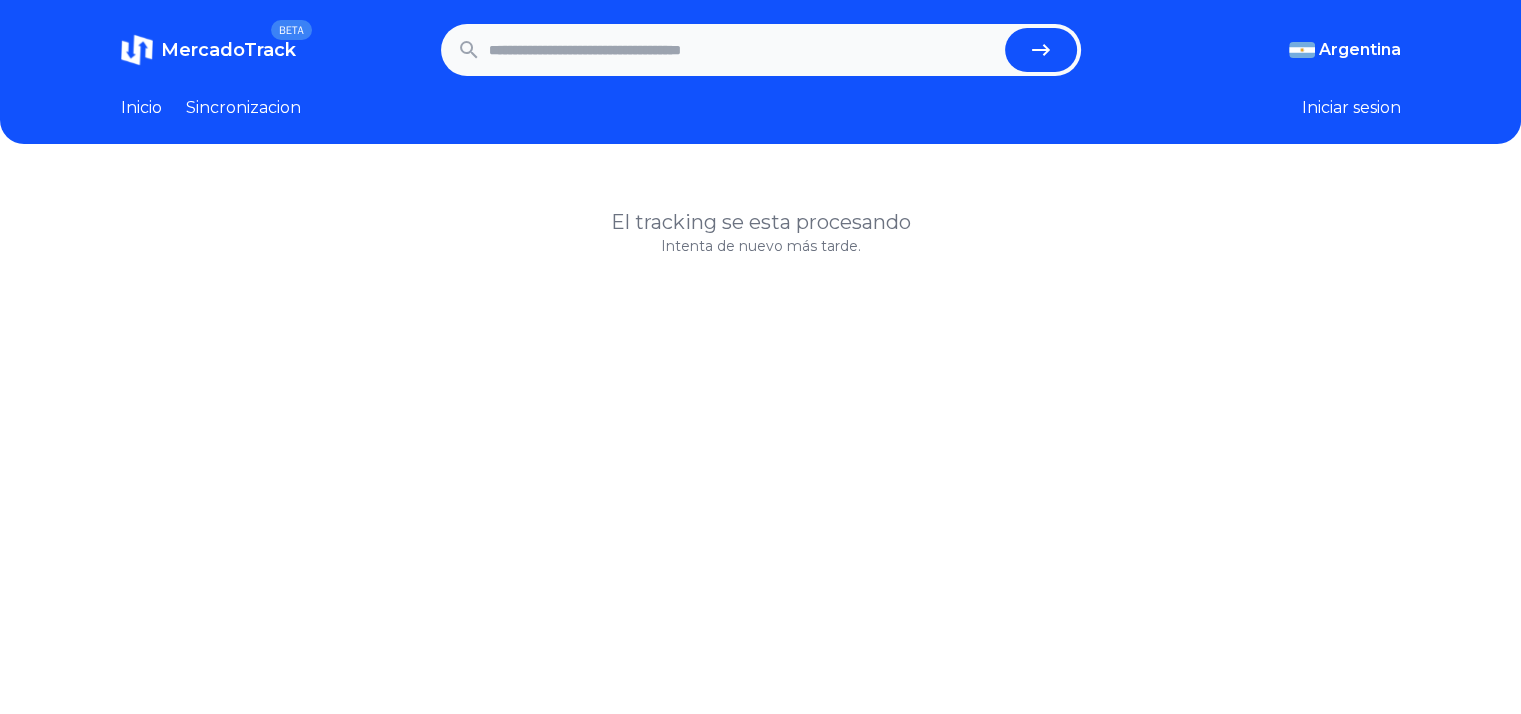 click at bounding box center [743, 50] 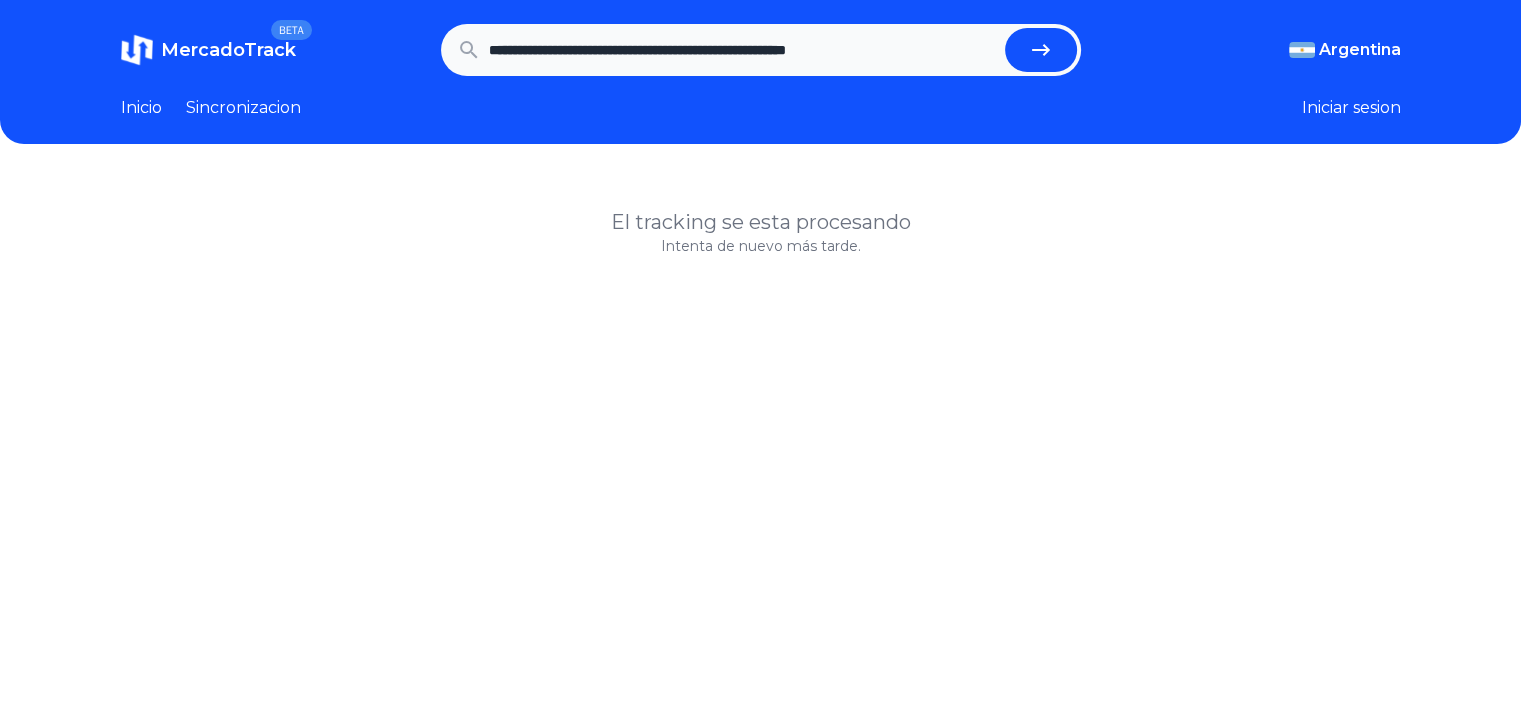 type on "**********" 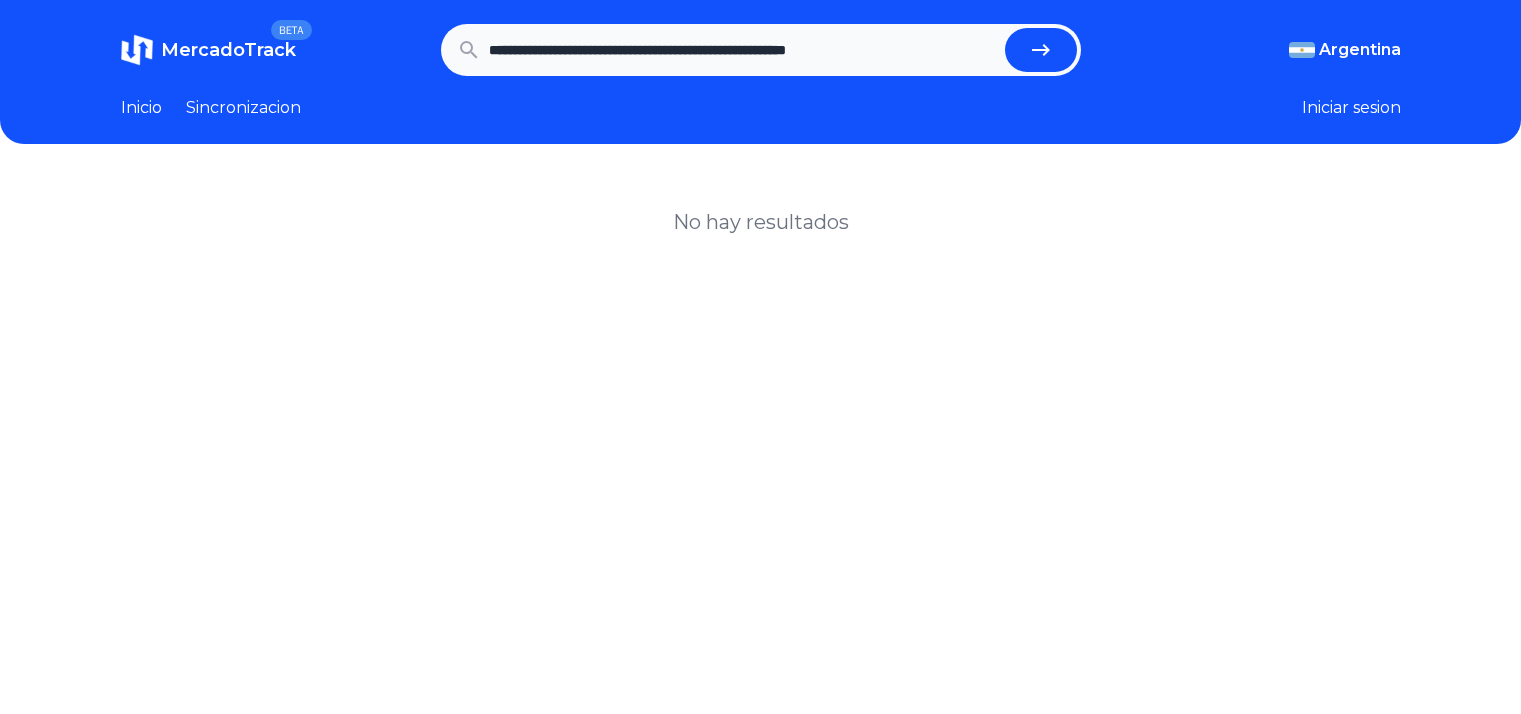 scroll, scrollTop: 0, scrollLeft: 0, axis: both 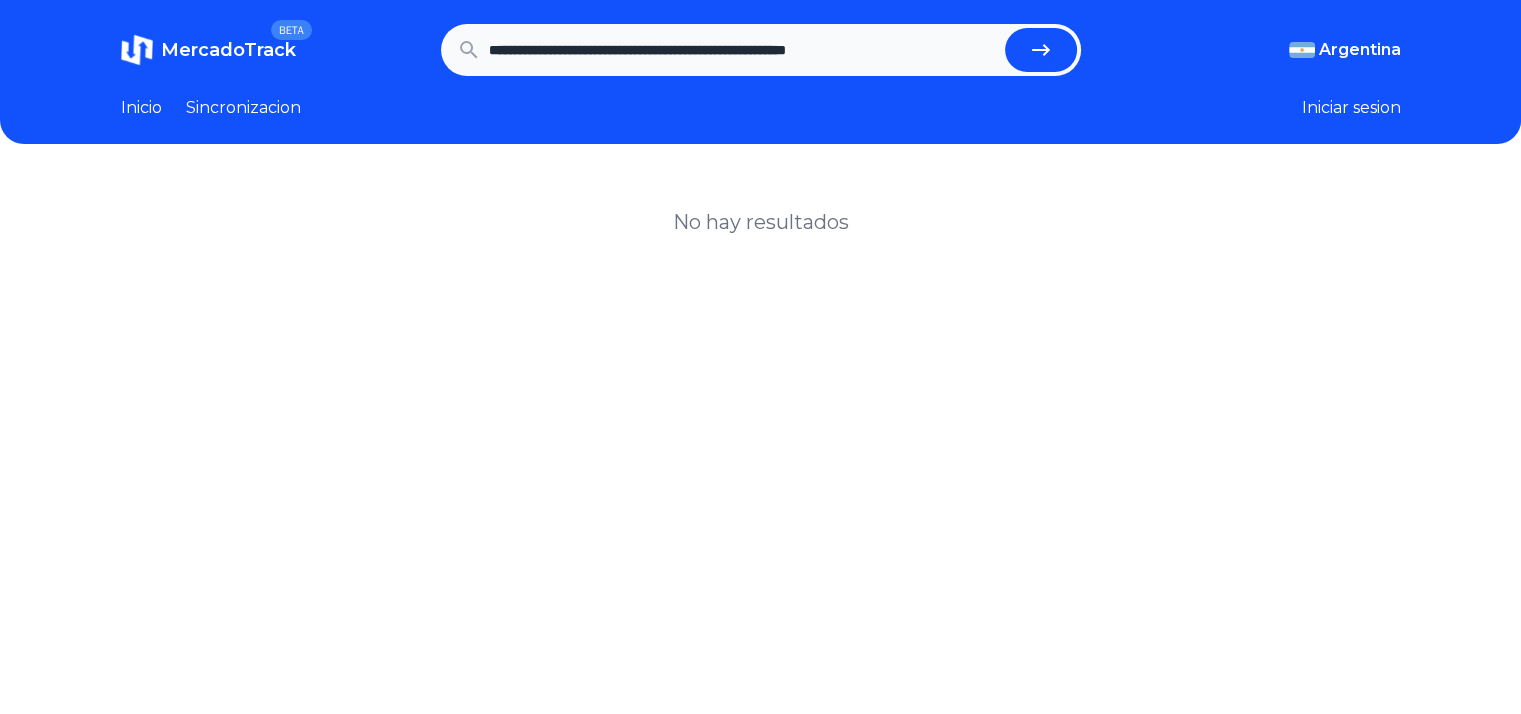 drag, startPoint x: 539, startPoint y: 51, endPoint x: 304, endPoint y: 9, distance: 238.7237 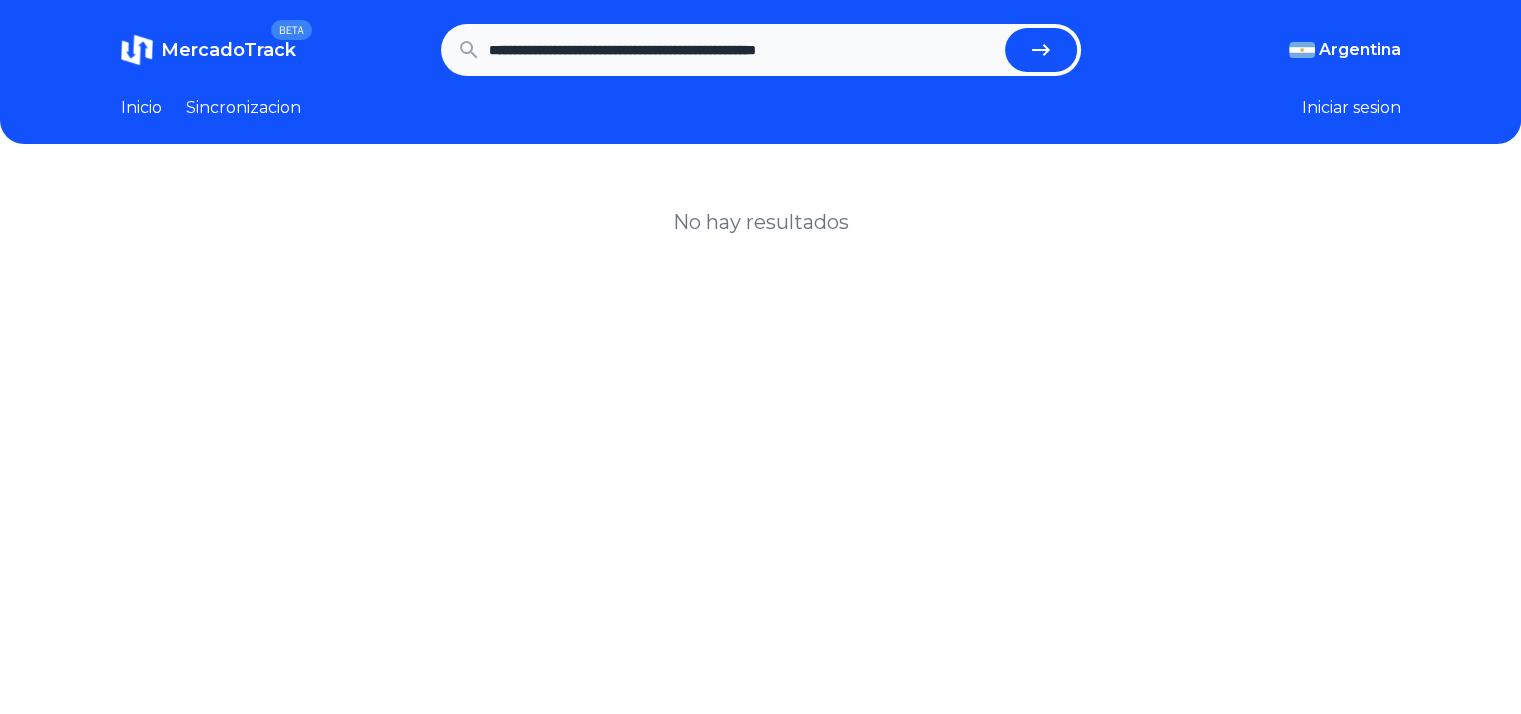 type on "**********" 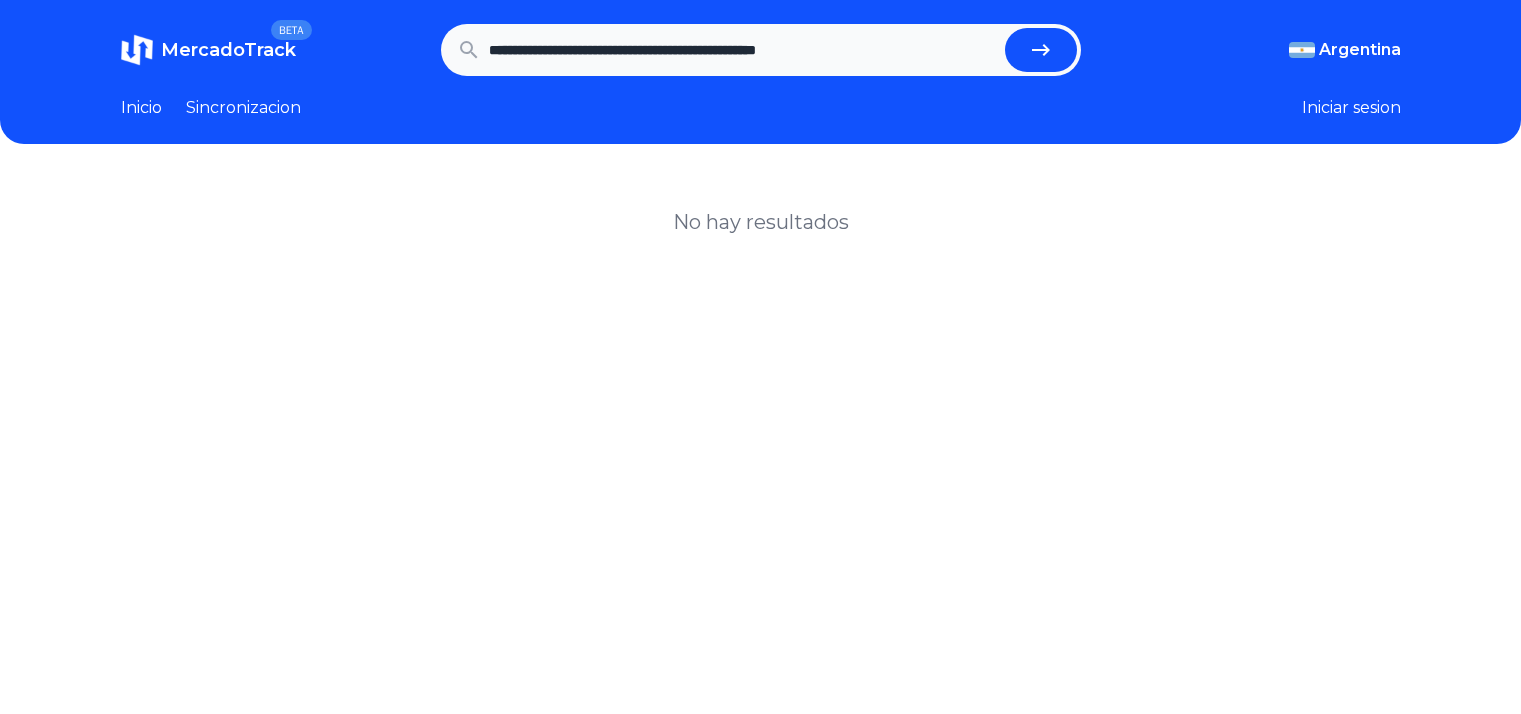 scroll, scrollTop: 0, scrollLeft: 0, axis: both 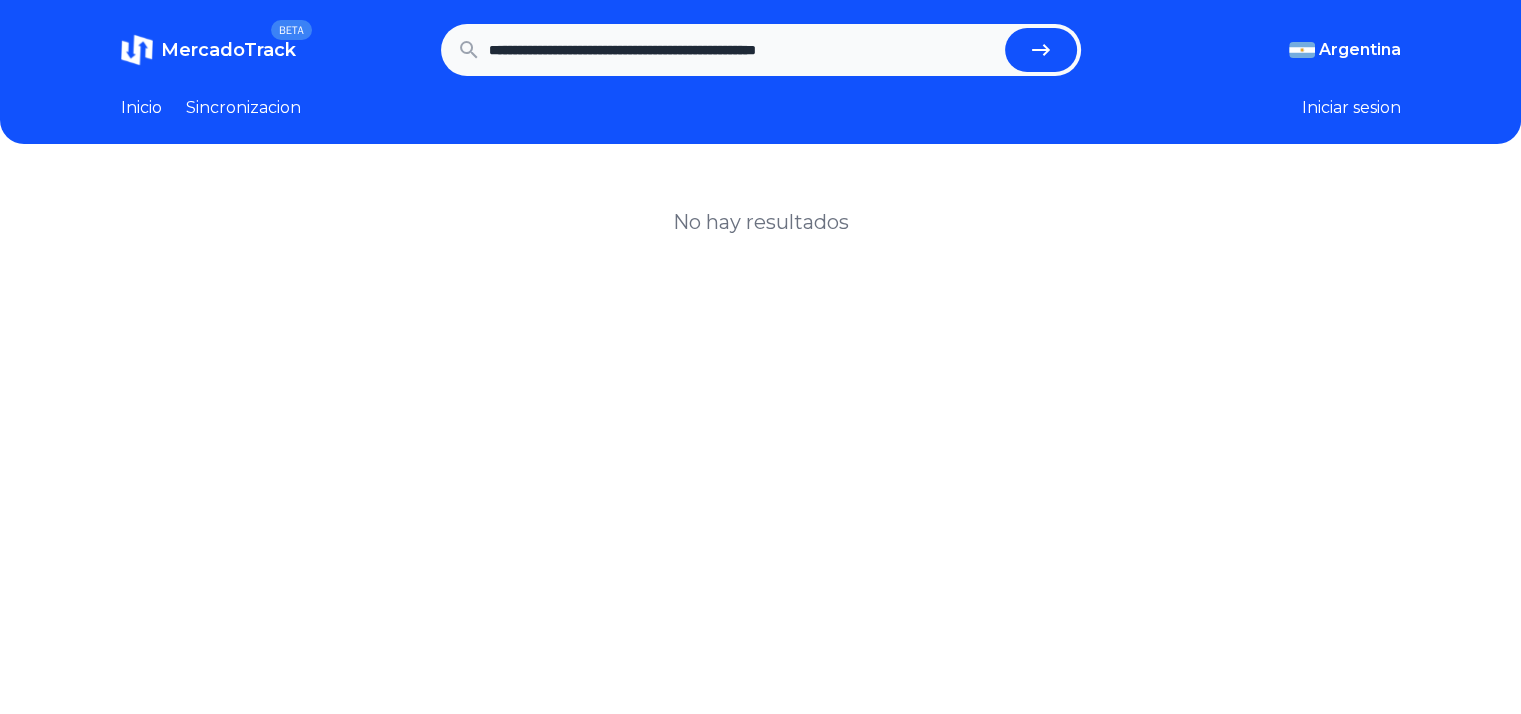 drag, startPoint x: 919, startPoint y: 37, endPoint x: 44, endPoint y: 131, distance: 880.03467 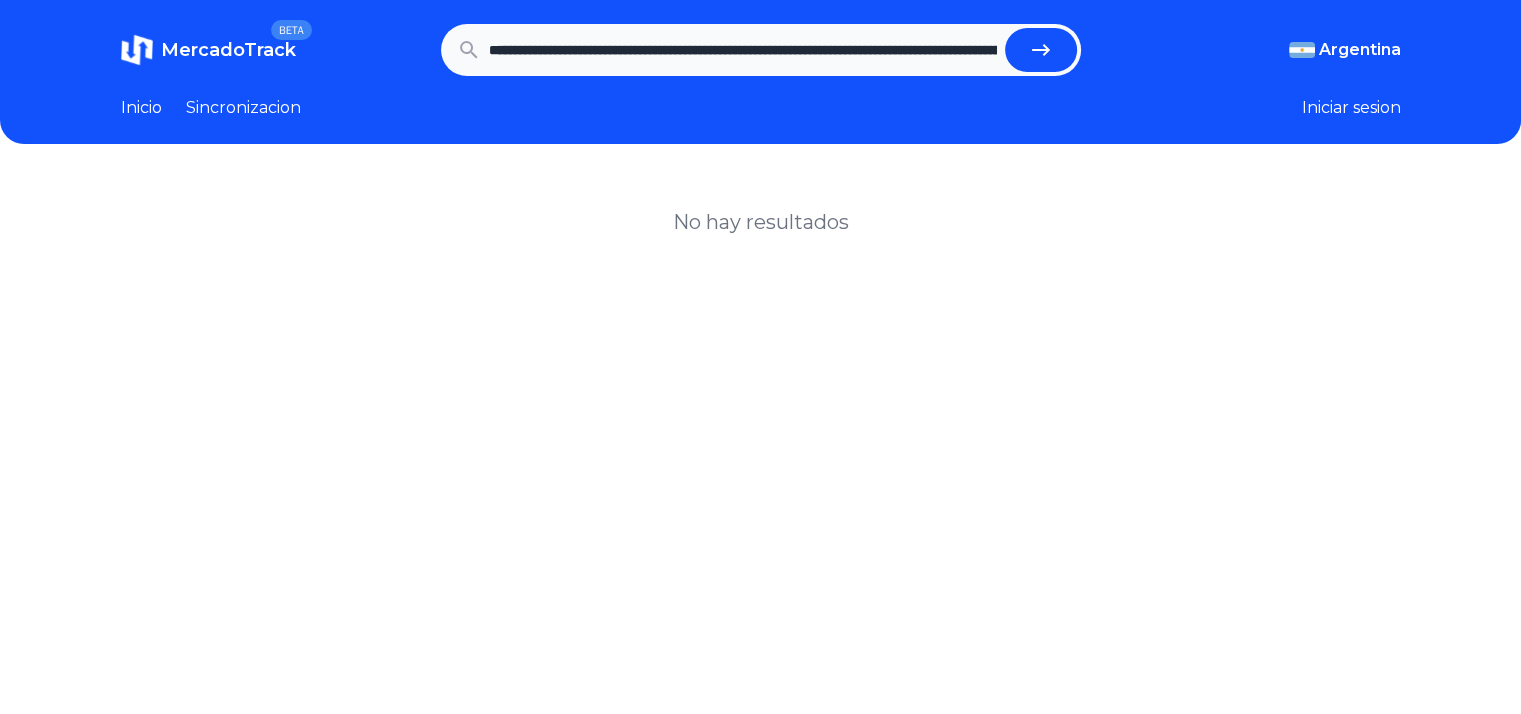 scroll, scrollTop: 0, scrollLeft: 779, axis: horizontal 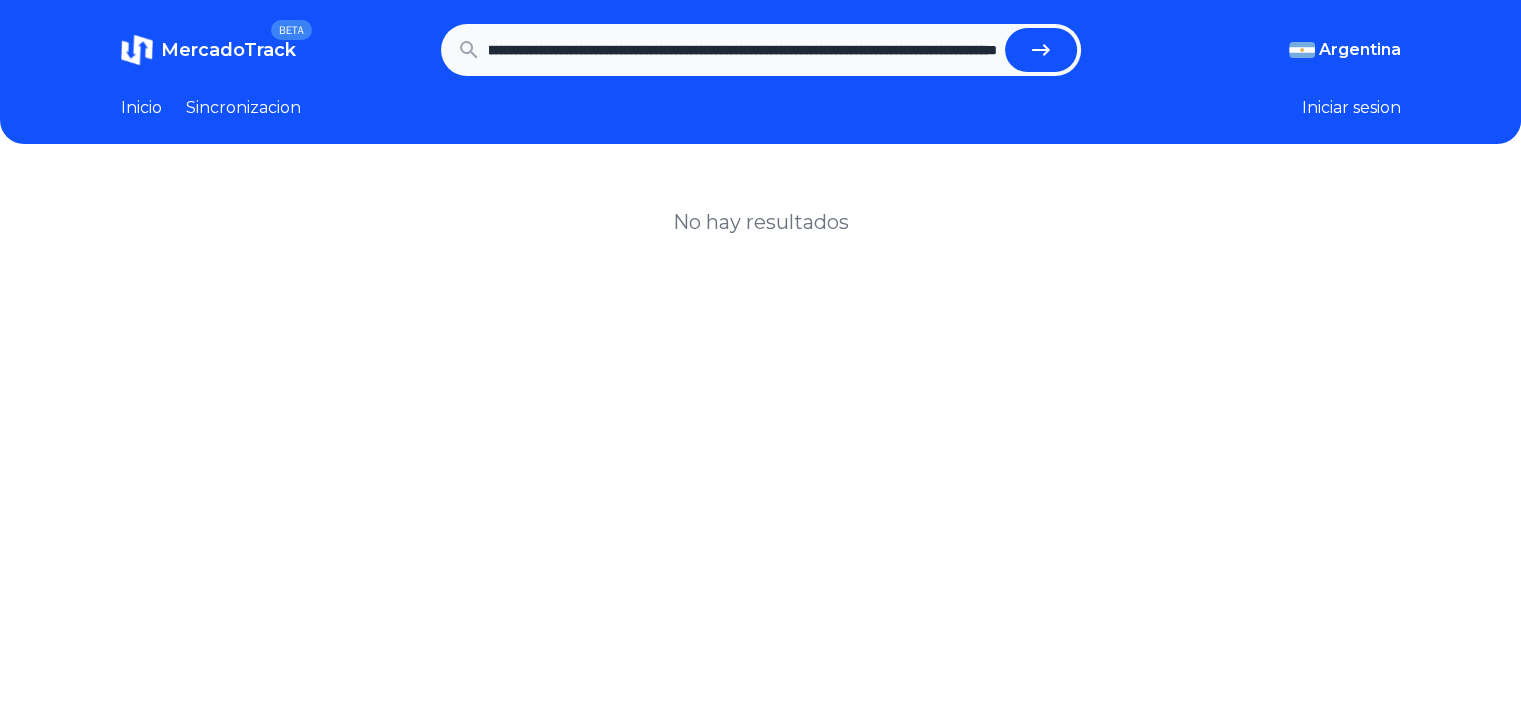 type on "**********" 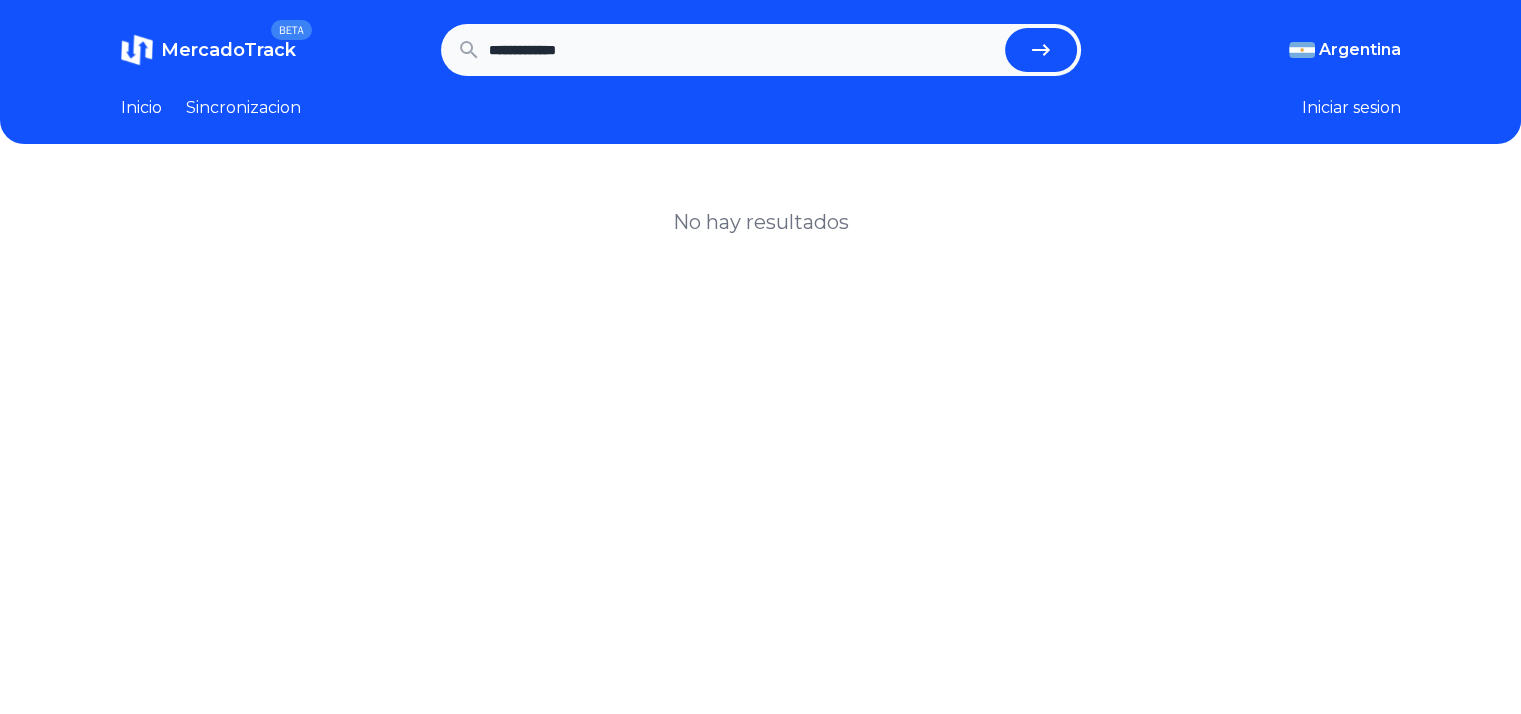 scroll, scrollTop: 0, scrollLeft: 0, axis: both 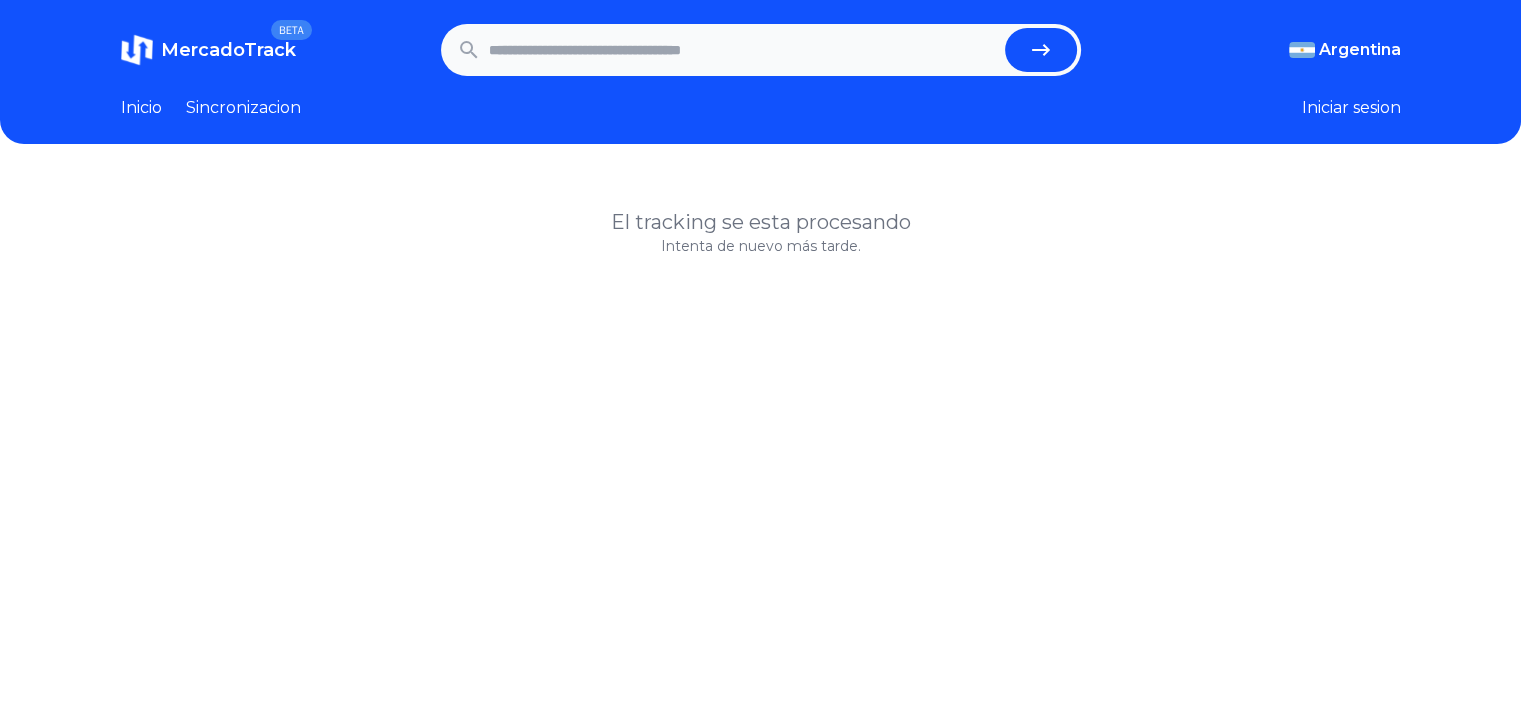 click on "Intenta de nuevo más tarde." at bounding box center (761, 246) 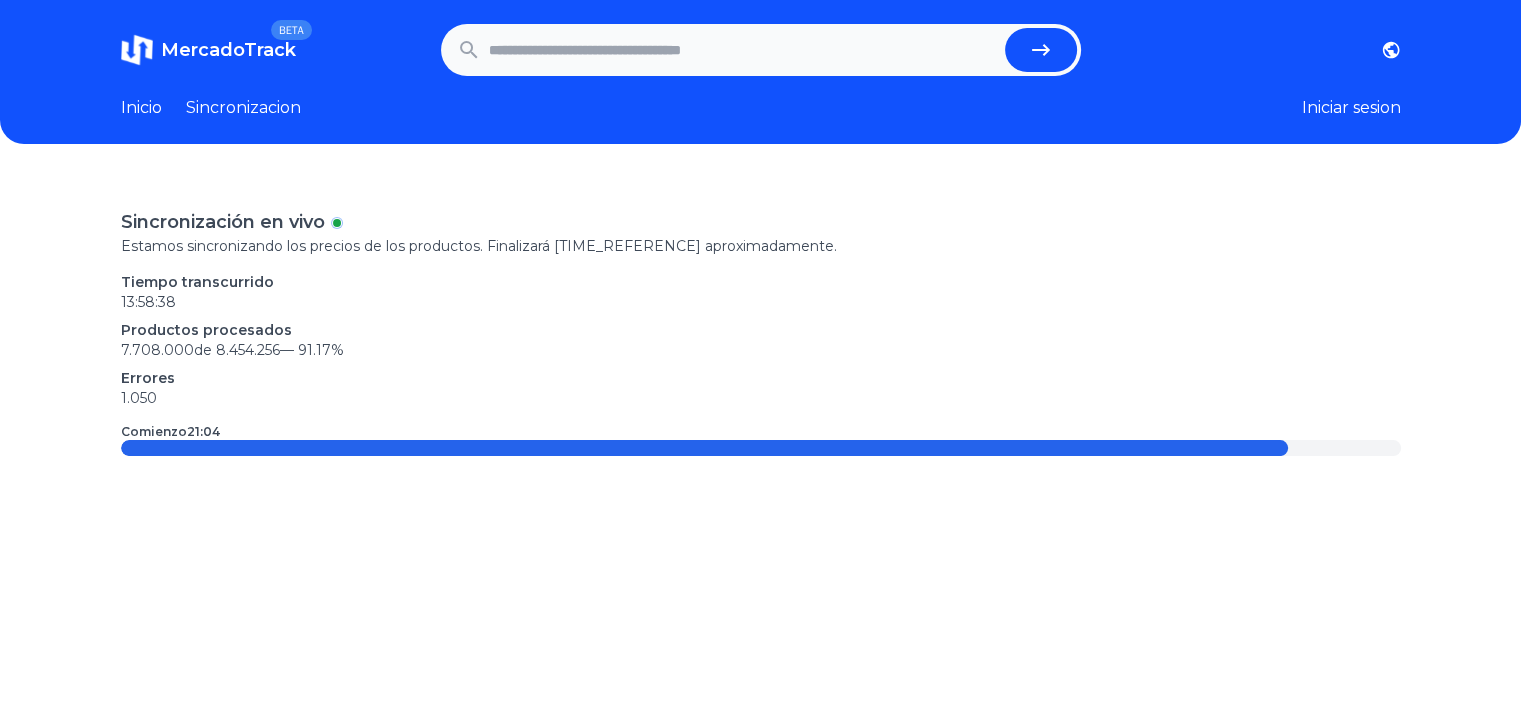 click on "MercadoTrack BETA Argentina Uruguay Mexico Chile Peru Venezuela Colombia Brasil Argentina Uruguay Mexico Chile Peru Venezuela Colombia Brasil Inicio Sincronizacion Iniciar sesion" at bounding box center (760, 72) 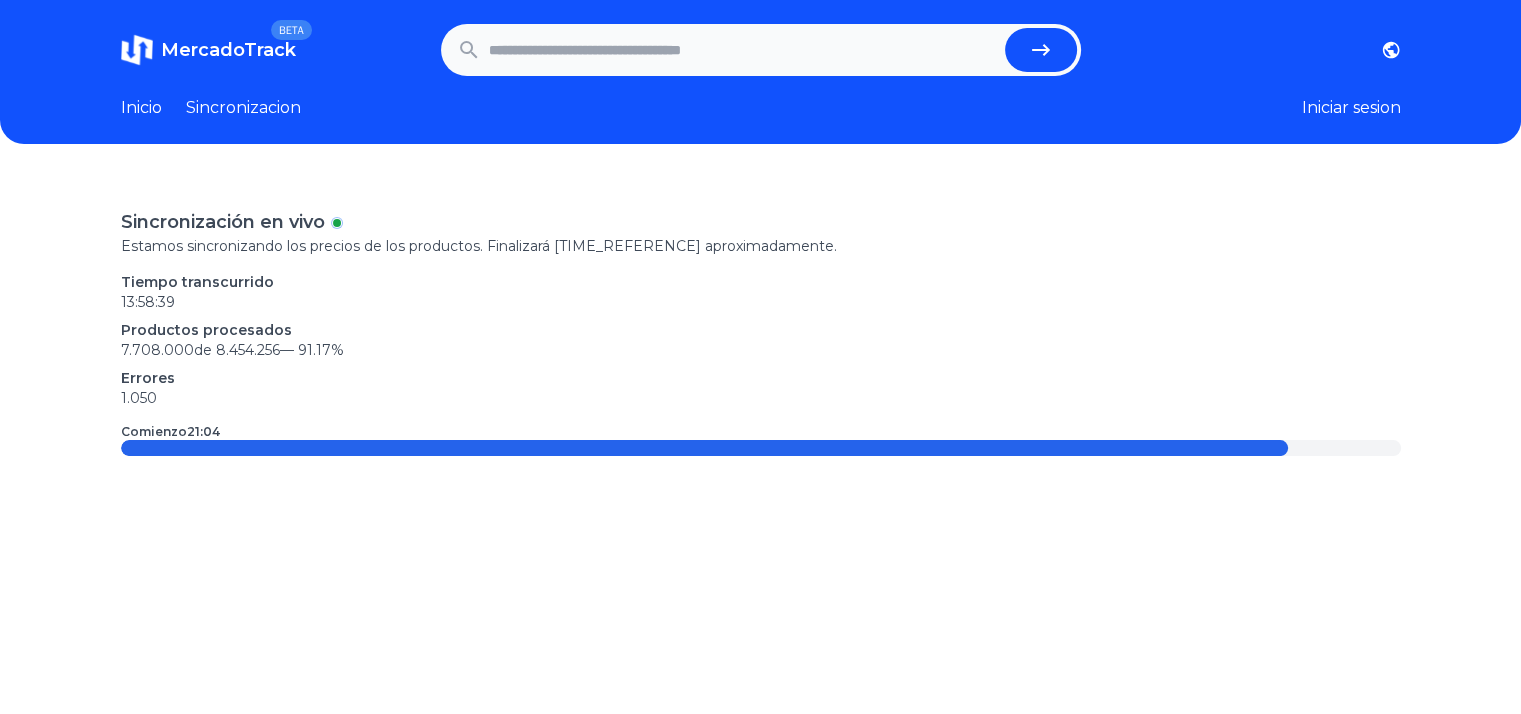 click on "MercadoTrack BETA Argentina Uruguay Mexico Chile Peru Venezuela Colombia Brasil Argentina Uruguay Mexico Chile Peru Venezuela Colombia Brasil Inicio Sincronizacion Iniciar sesion" at bounding box center (760, 72) 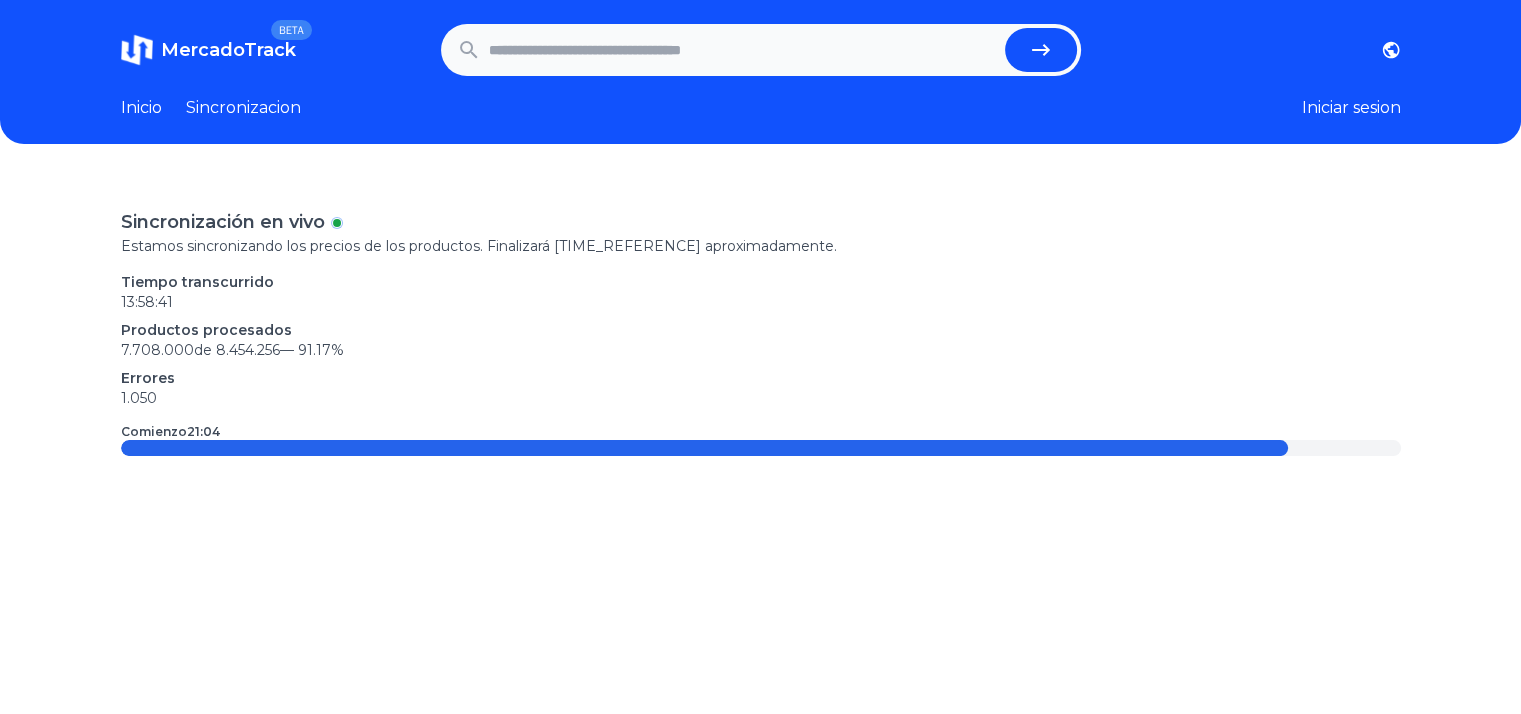 click on "MercadoTrack BETA Argentina Uruguay Mexico Chile Peru Venezuela Colombia Brasil Argentina Uruguay Mexico Chile Peru Venezuela Colombia Brasil Inicio Sincronizacion Iniciar sesion" at bounding box center (760, 72) 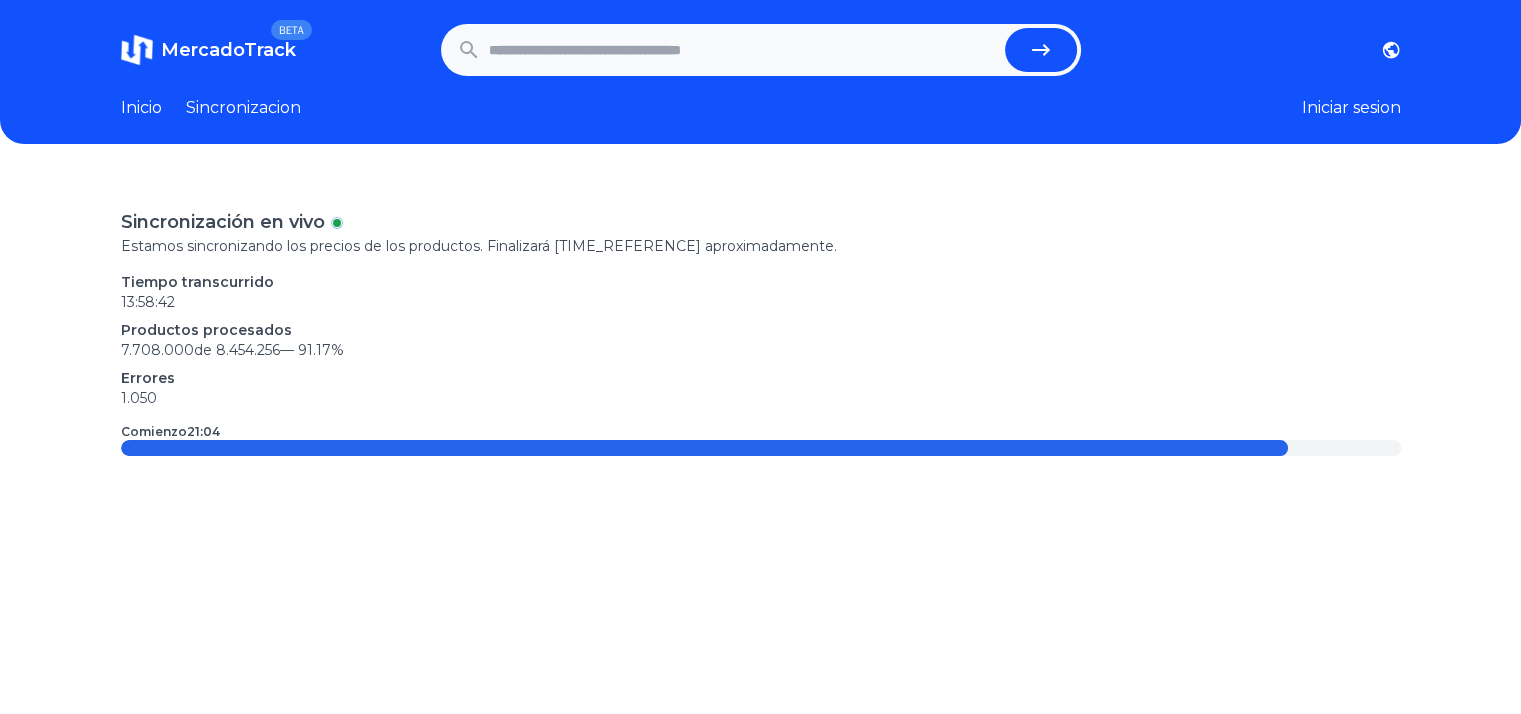 click on "MercadoTrack BETA Argentina Uruguay Mexico Chile Peru Venezuela Colombia Brasil Argentina Uruguay Mexico Chile Peru Venezuela Colombia Brasil Inicio Sincronizacion Iniciar sesion" at bounding box center (760, 72) 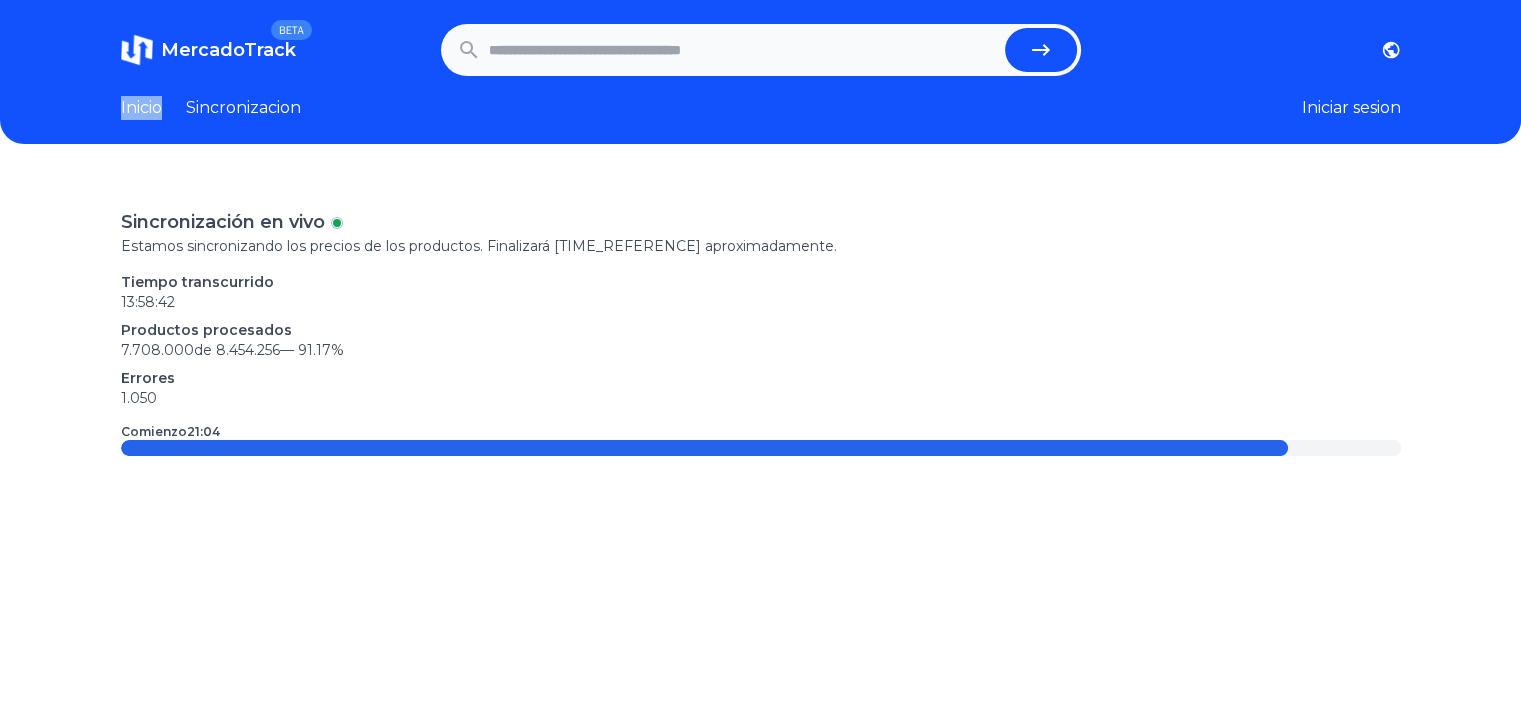 drag, startPoint x: 142, startPoint y: 93, endPoint x: 152, endPoint y: 117, distance: 26 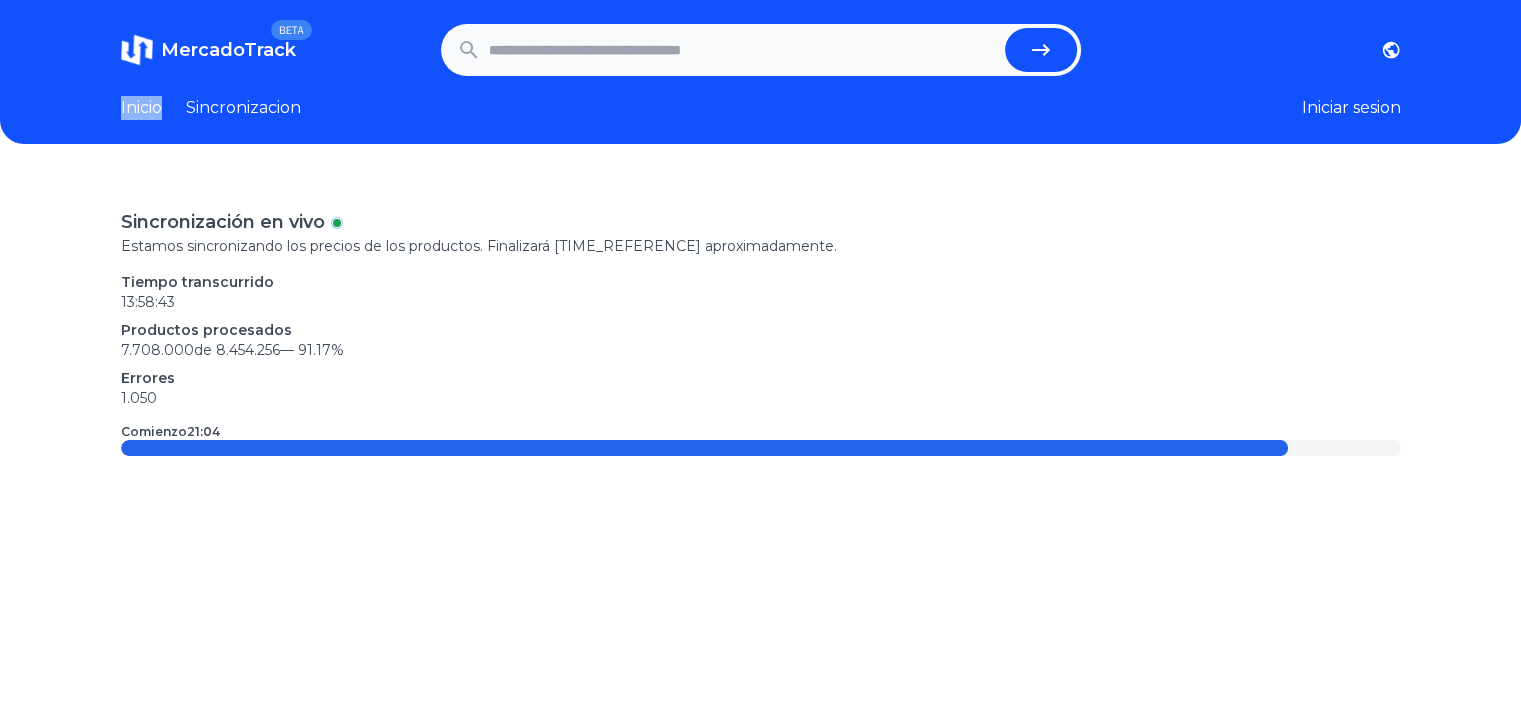 click on "Inicio" at bounding box center [141, 108] 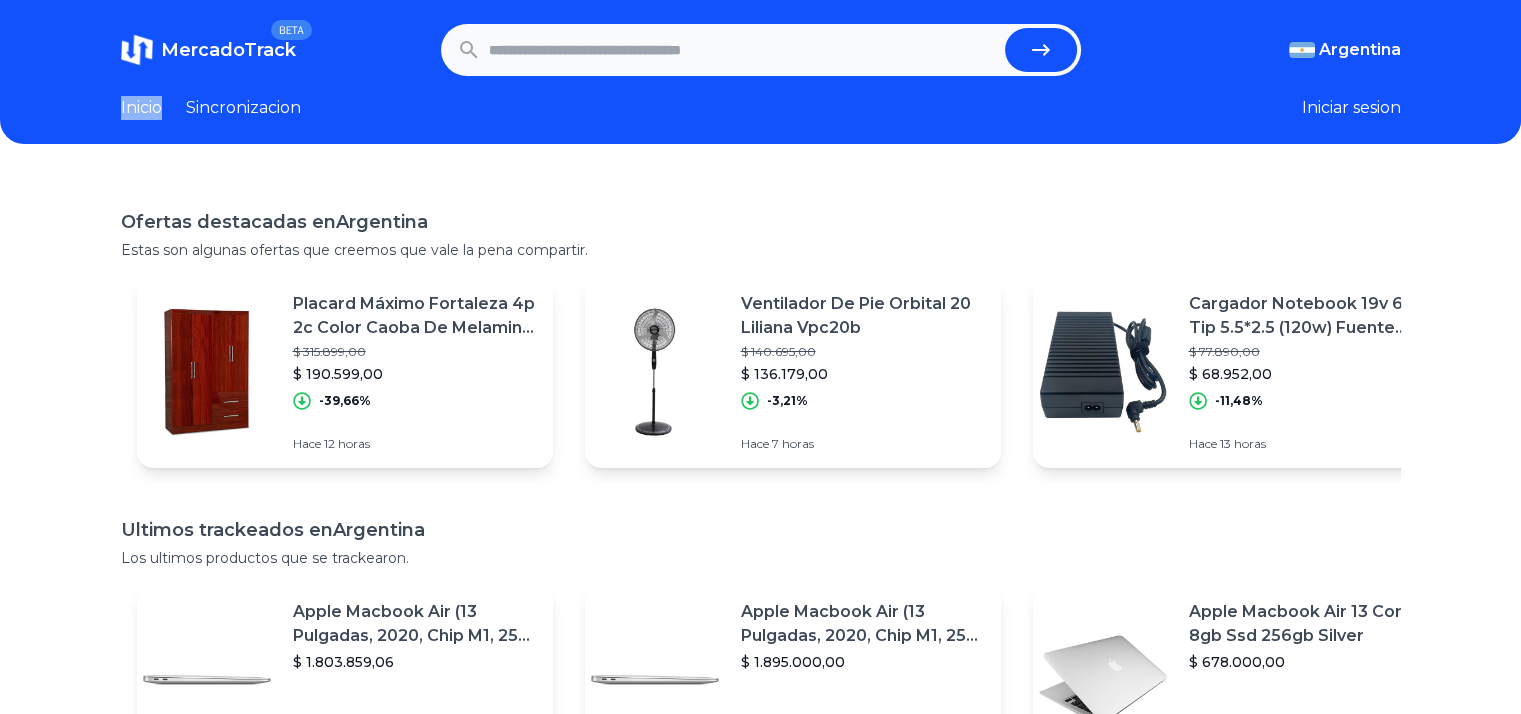 click on "Sincronizacion" at bounding box center [243, 108] 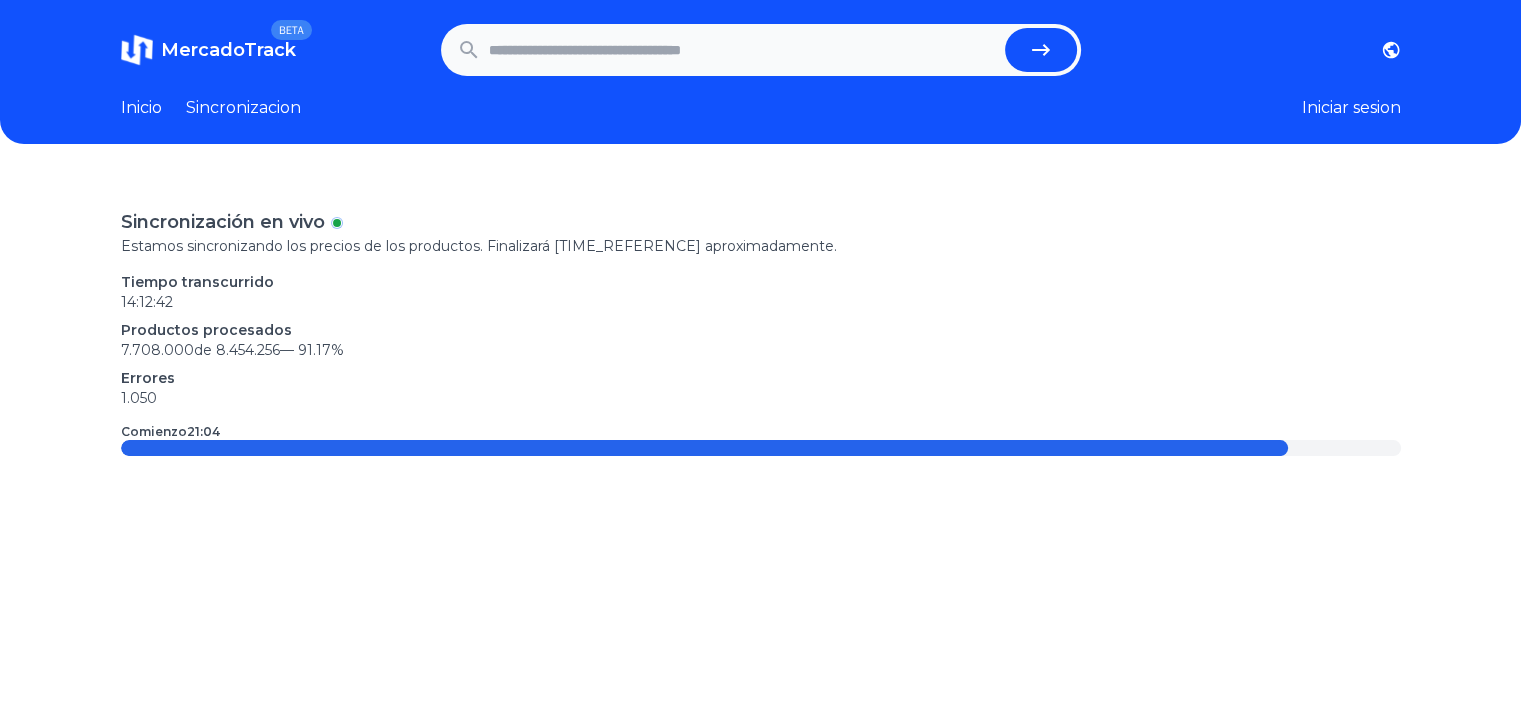 click at bounding box center [743, 50] 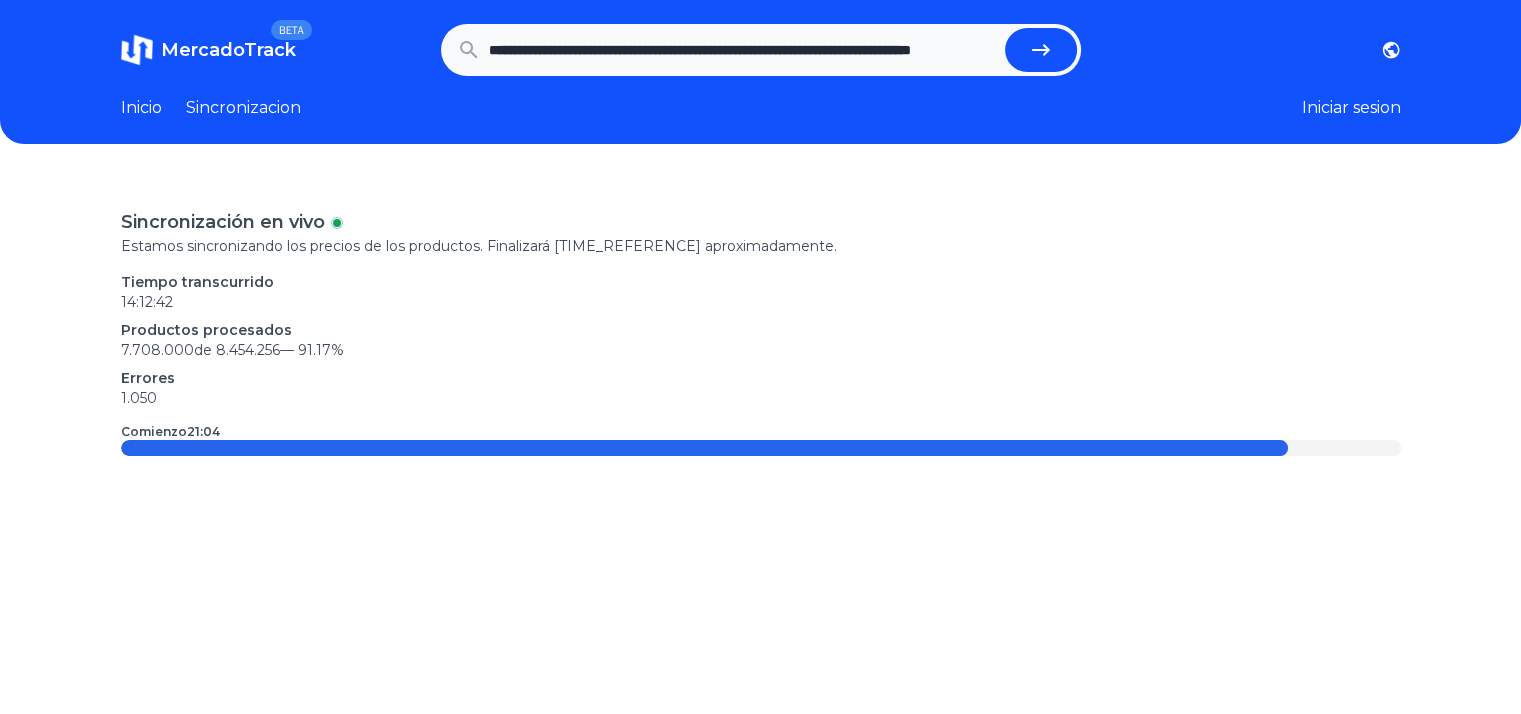 scroll, scrollTop: 0, scrollLeft: 117, axis: horizontal 